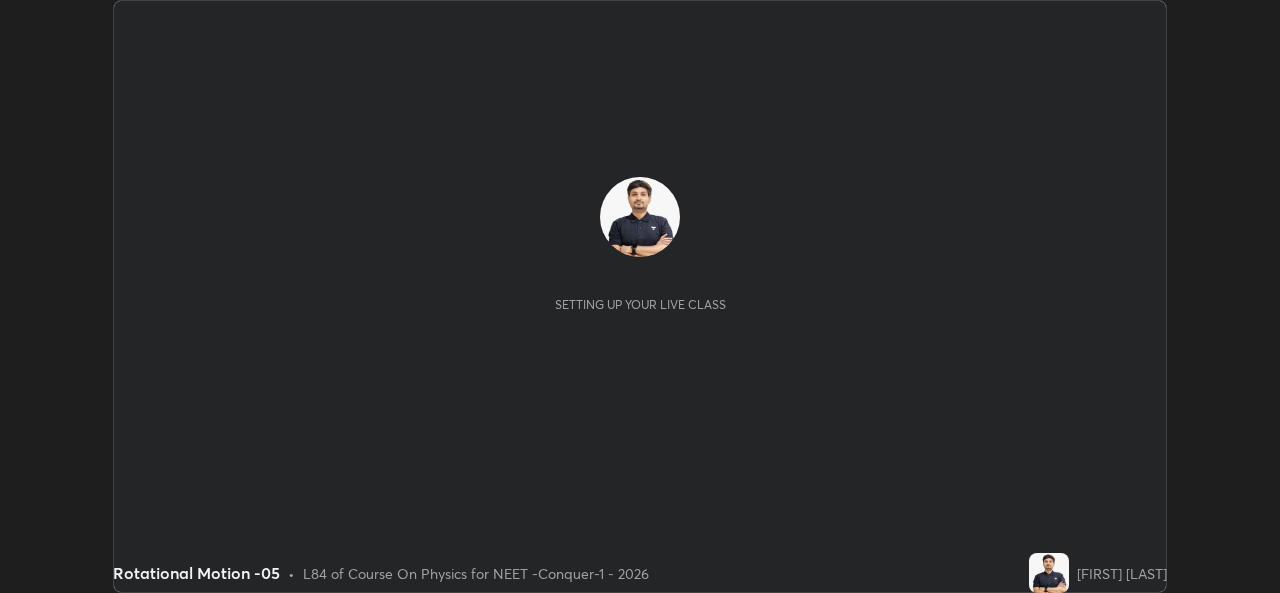 scroll, scrollTop: 0, scrollLeft: 0, axis: both 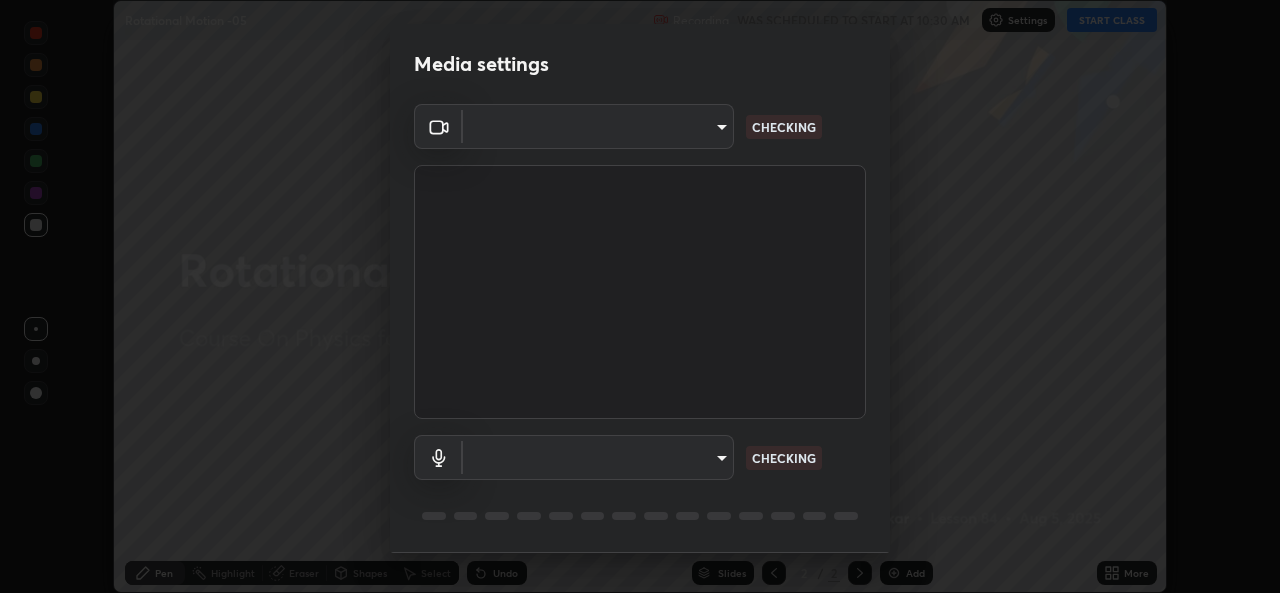 click on "Erase all Rotational Motion -05 Recording WAS SCHEDULED TO START AT  10:30 AM Settings START CLASS Setting up your live class Rotational Motion -05 • L84 of Course On Physics for NEET -Conquer-1 - 2026 [PERSON] Pen Highlight Eraser Shapes Select Undo Slides 2 / 2 Add More No doubts shared Encourage your learners to ask a doubt for better clarity Report an issue Reason for reporting Buffering Chat not working Audio - Video sync issue Educator video quality low ​ Attach an image Report Media settings [DEVICE_ID] [DEVICE_ID] CHECKING [DEVICE_ID] CHECKING 1 / 5 Next" at bounding box center (640, 296) 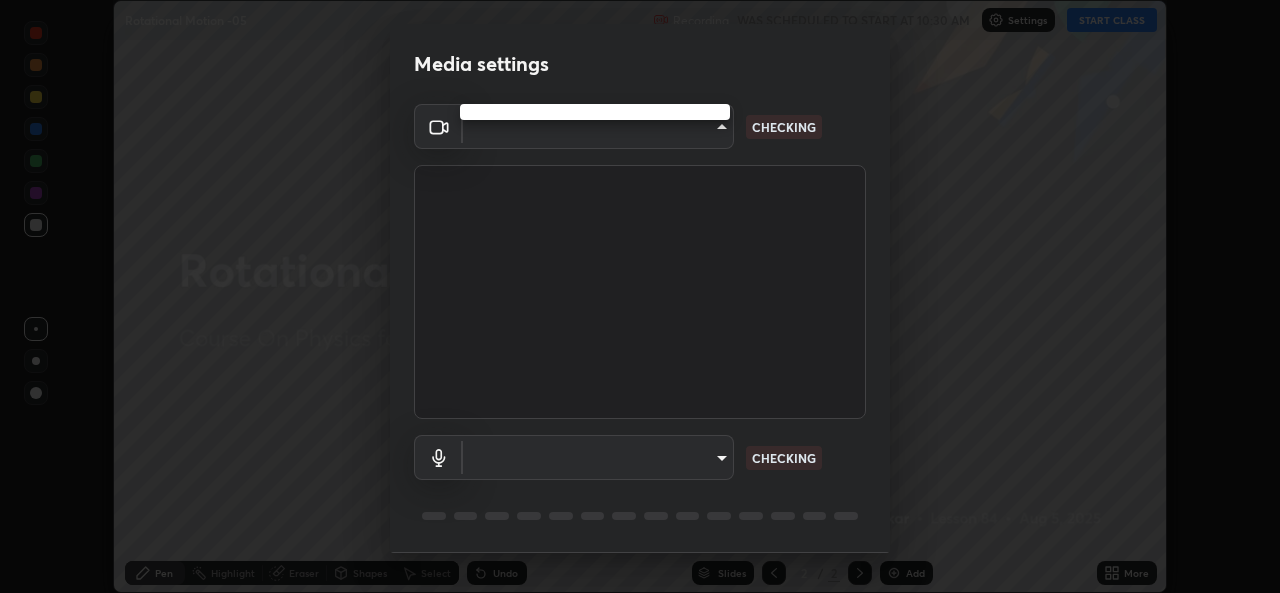 type on "05e0618f62b054dcc40553c7fbd7031c96524e68235480b96fb1515208e4dd7f" 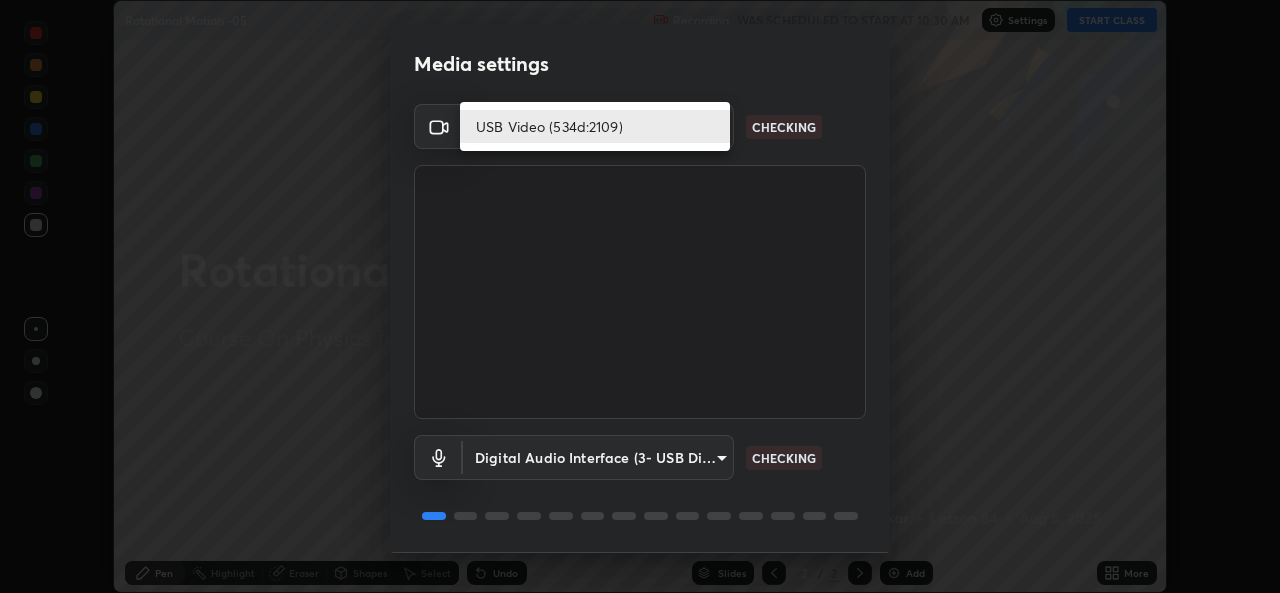 click on "USB Video (534d:2109)" at bounding box center (595, 126) 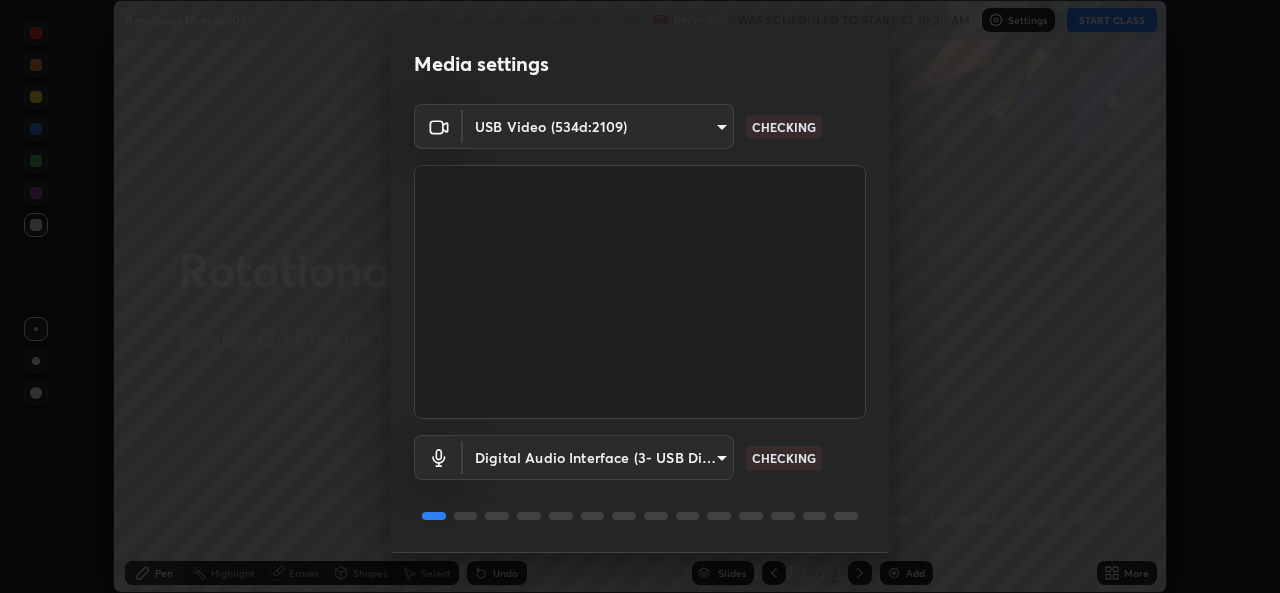 click on "Erase all Rotational Motion -05 Recording WAS SCHEDULED TO START AT  10:30 AM Settings START CLASS Setting up your live class Rotational Motion -05 • L84 of Course On Physics for NEET -Conquer-1 - 2026 [PERSON] Pen Highlight Eraser Shapes Select Undo Slides 2 / 2 Add More No doubts shared Encourage your learners to ask a doubt for better clarity Report an issue Reason for reporting Buffering Chat not working Audio - Video sync issue Educator video quality low ​ Attach an image Report Media settings USB Video ([DEVICE_ID]) [DEVICE_ID] CHECKING Digital Audio Interface (3- USB Digital Audio) [DEVICE_ID] CHECKING 1 / 5 Next" at bounding box center (640, 296) 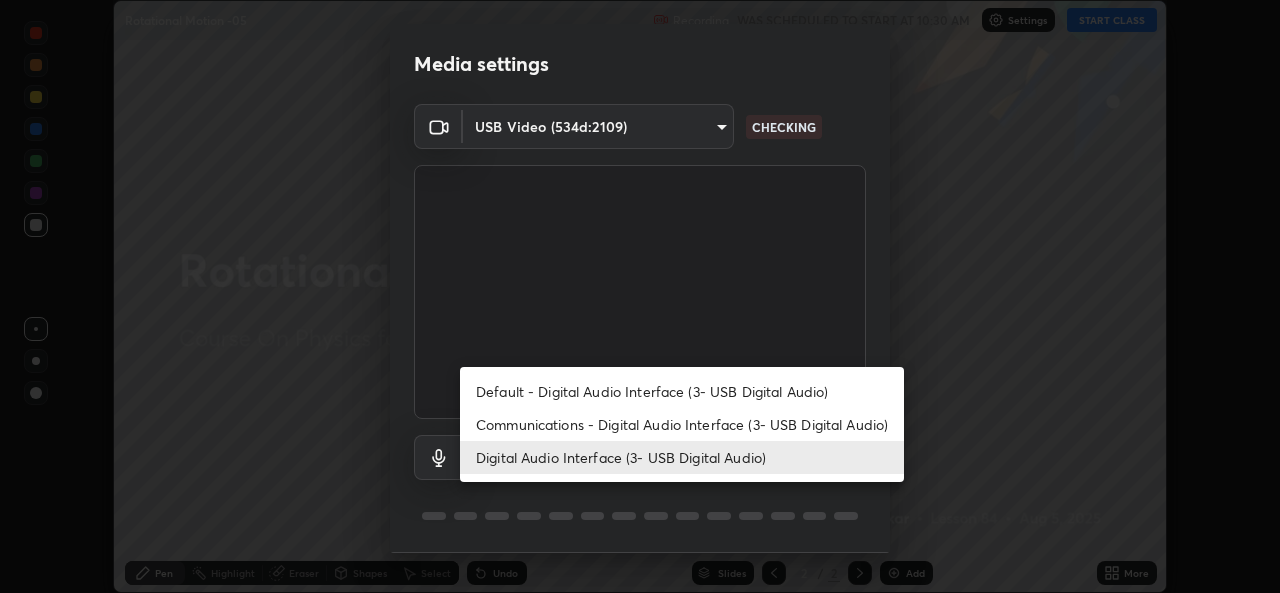 click on "Digital Audio Interface (3- USB Digital Audio)" at bounding box center [682, 457] 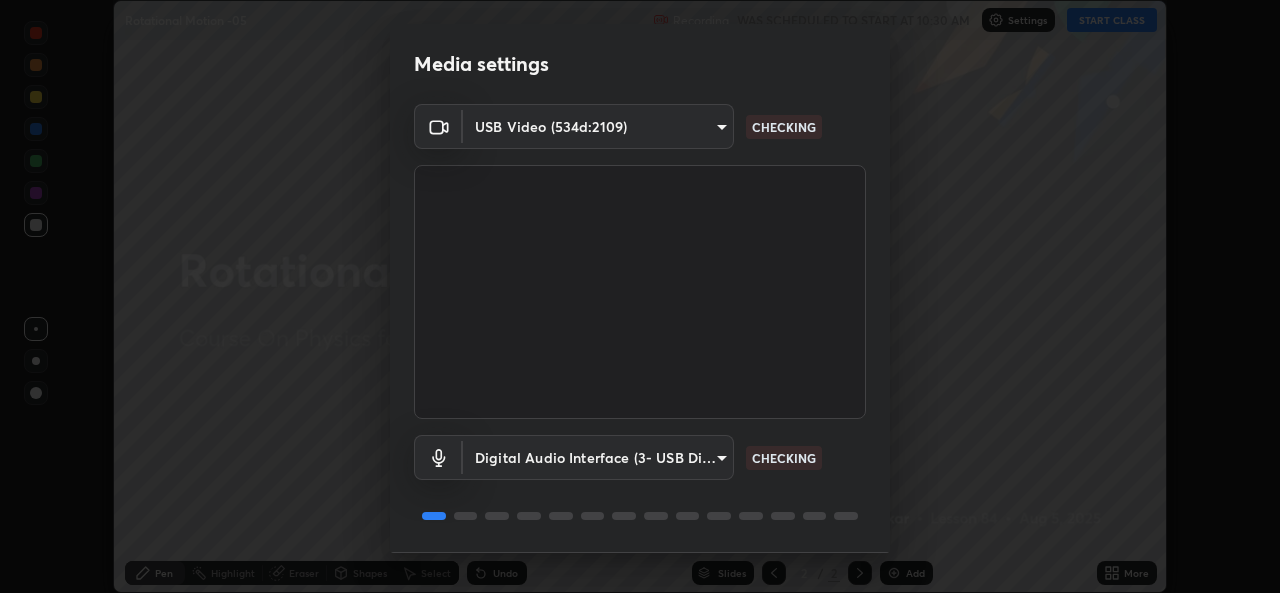 scroll, scrollTop: 63, scrollLeft: 0, axis: vertical 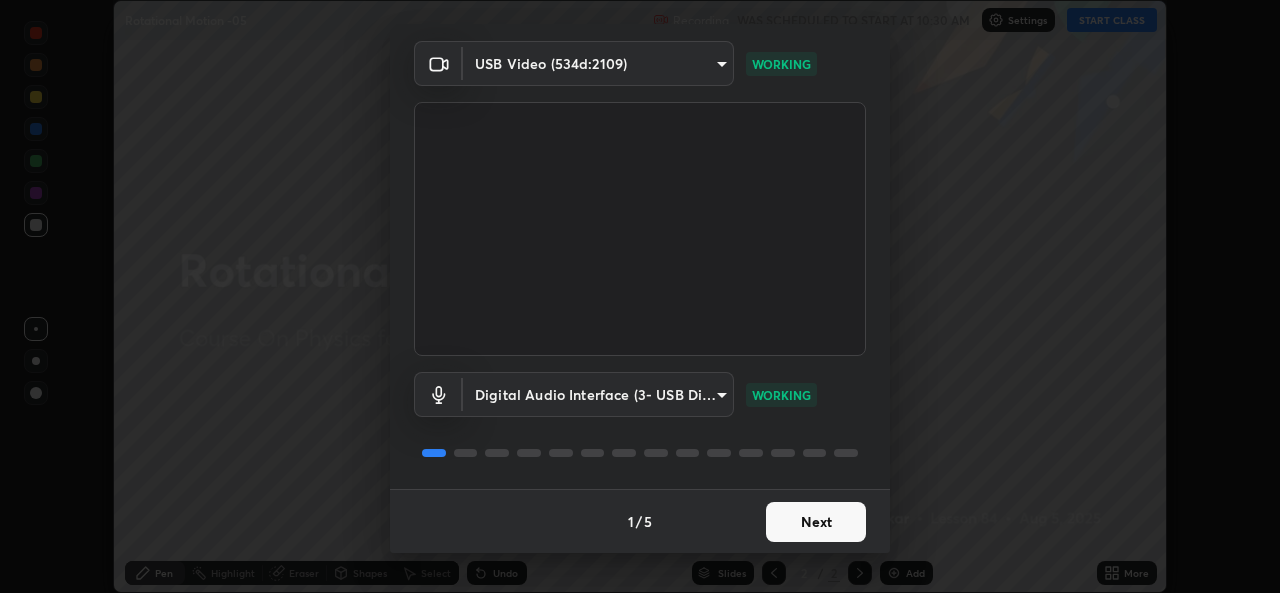 click on "Next" at bounding box center [816, 522] 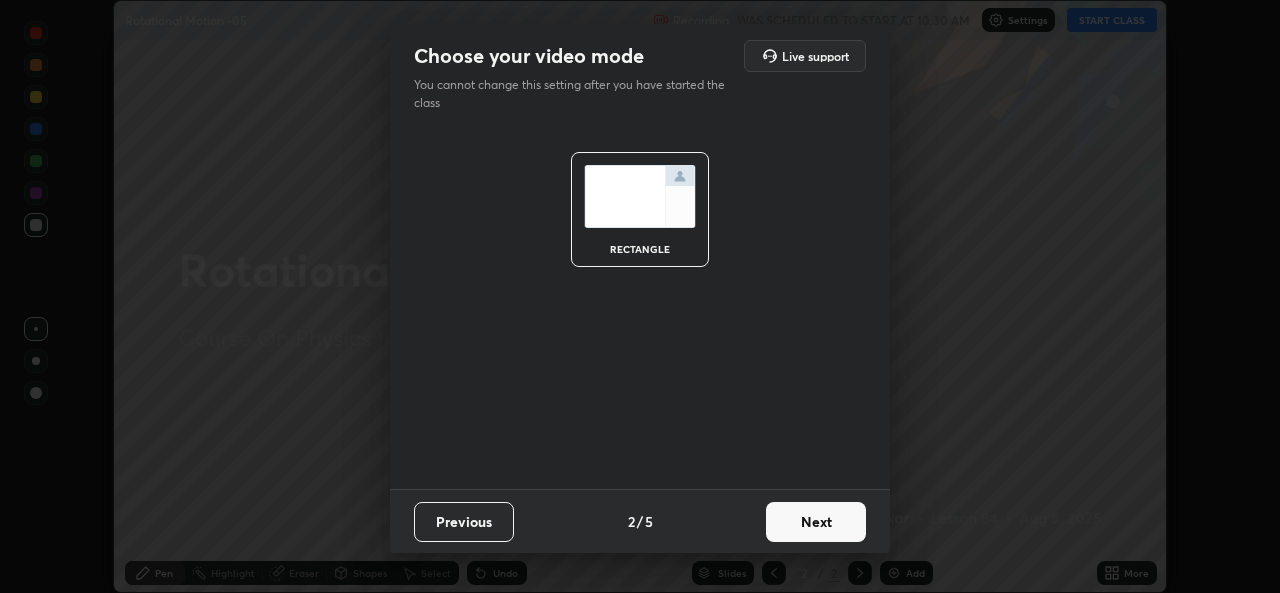 click on "Next" at bounding box center [816, 522] 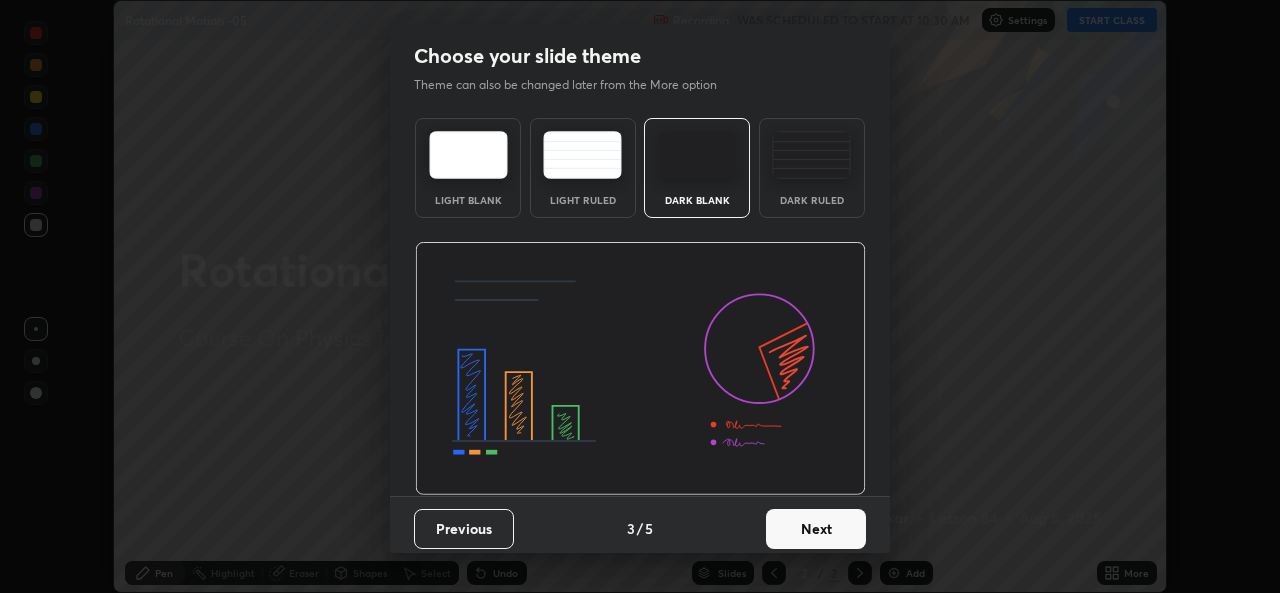 click on "Next" at bounding box center (816, 529) 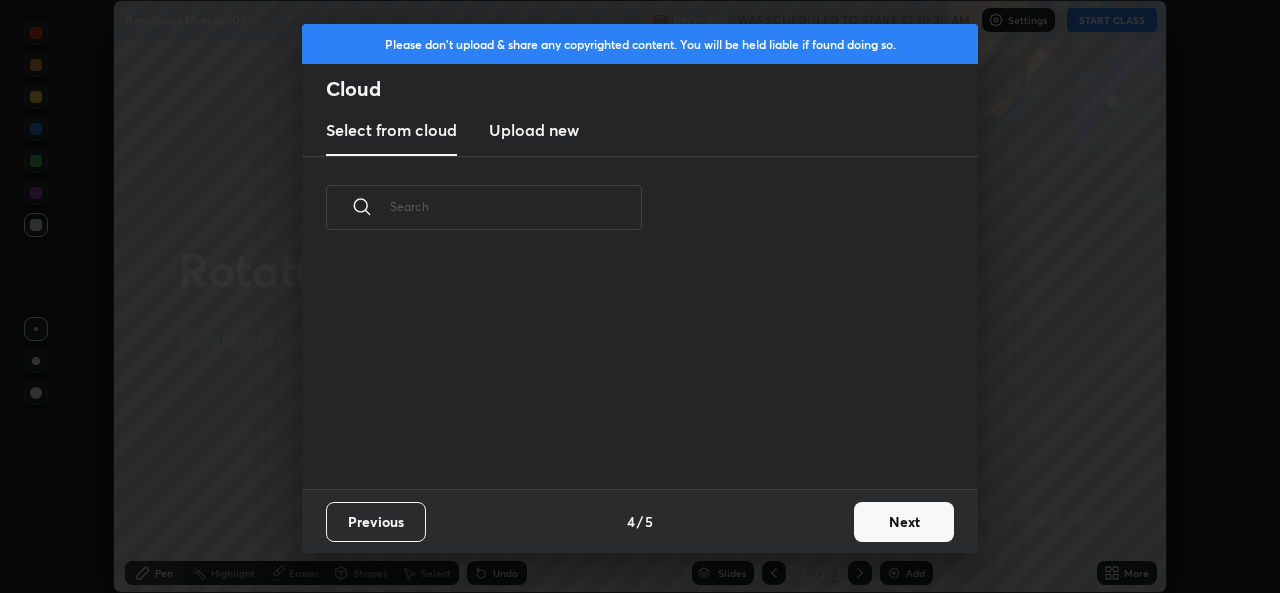 scroll, scrollTop: 7, scrollLeft: 11, axis: both 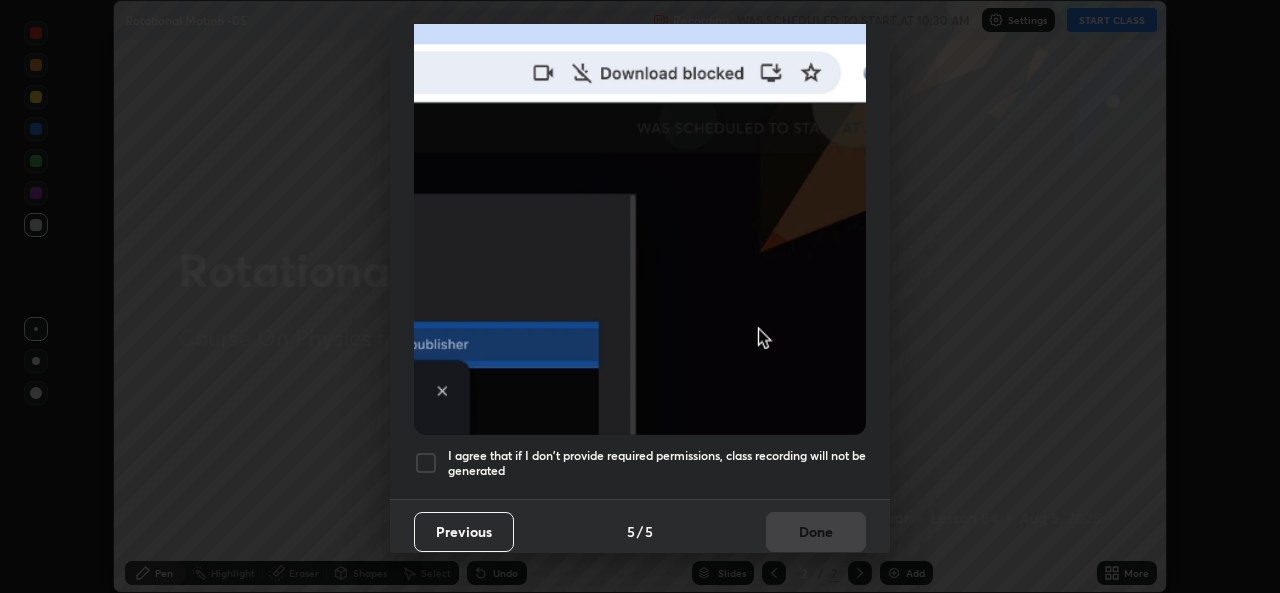 click at bounding box center [426, 463] 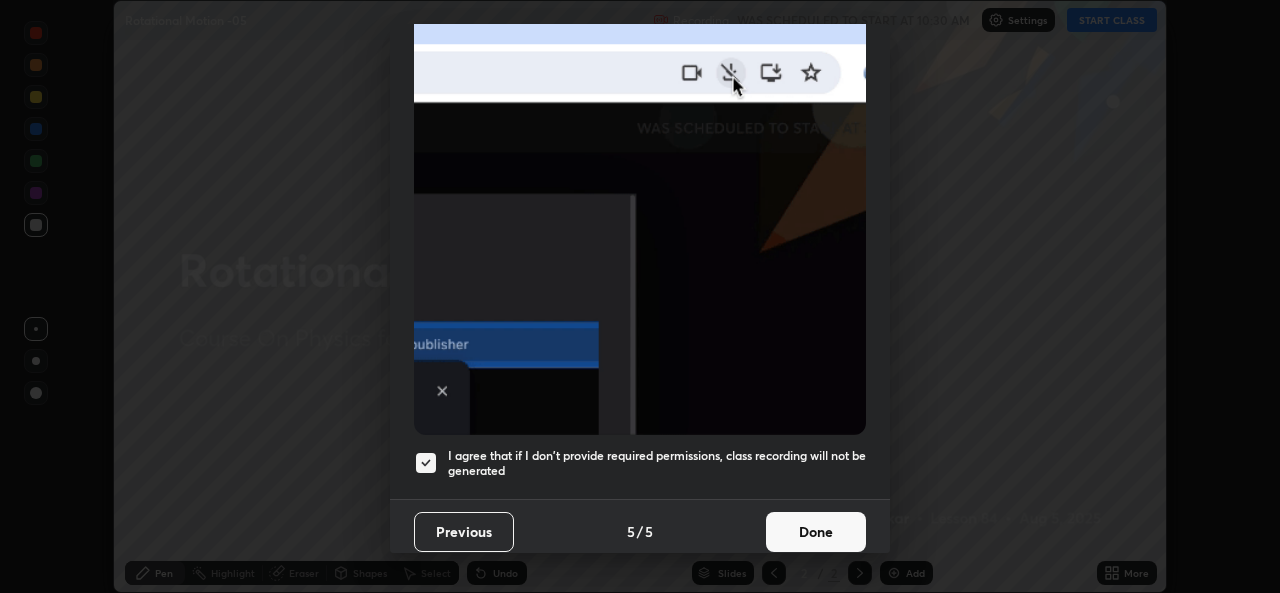 click on "Done" at bounding box center [816, 532] 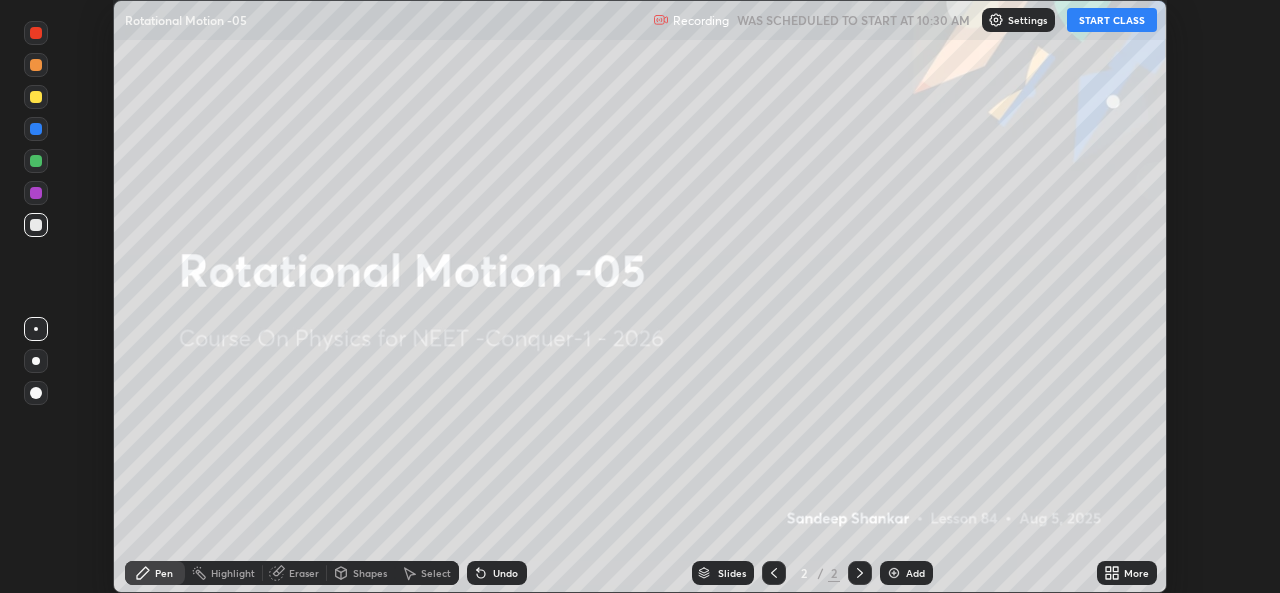 click on "START CLASS" at bounding box center (1112, 20) 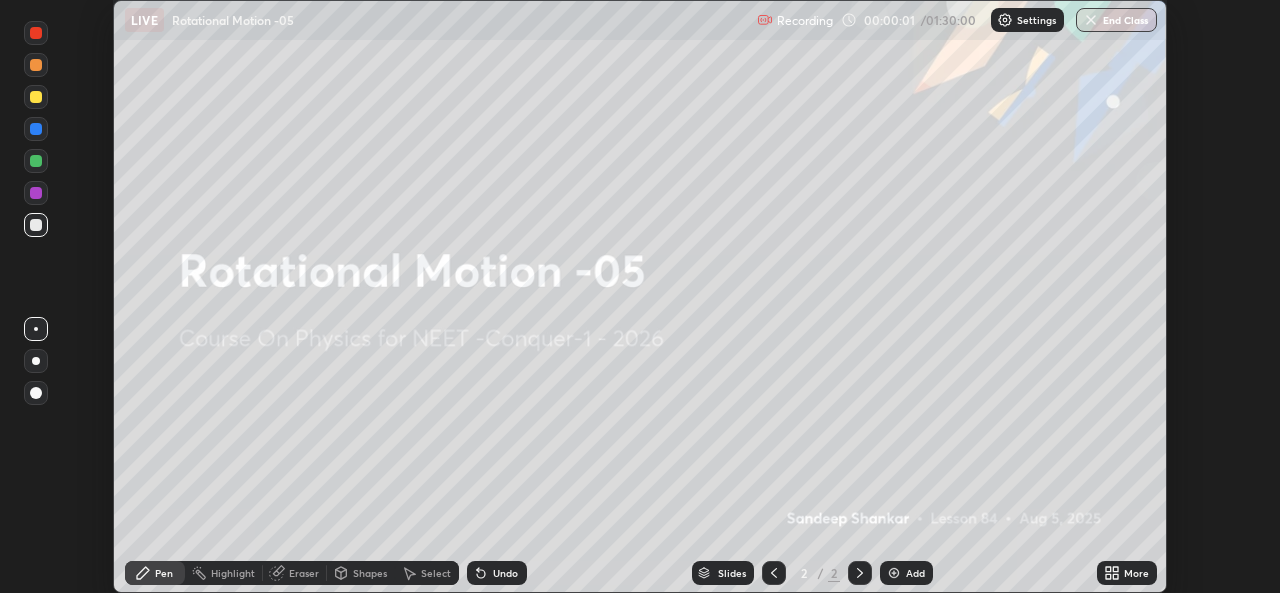 click 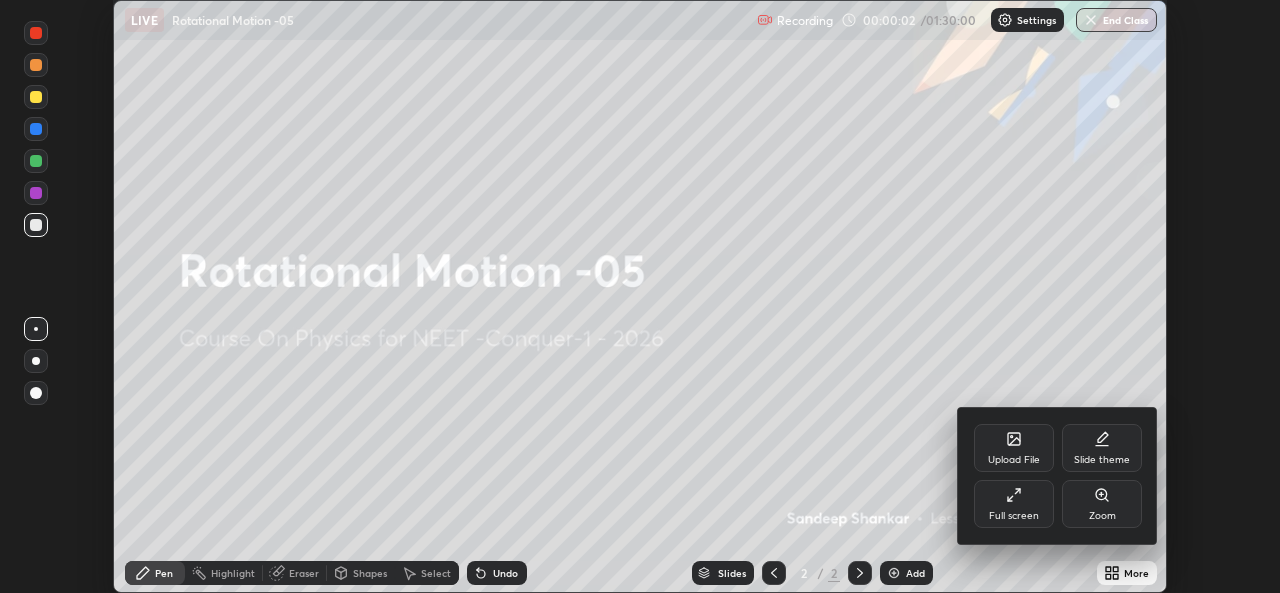 click on "Full screen" at bounding box center (1014, 504) 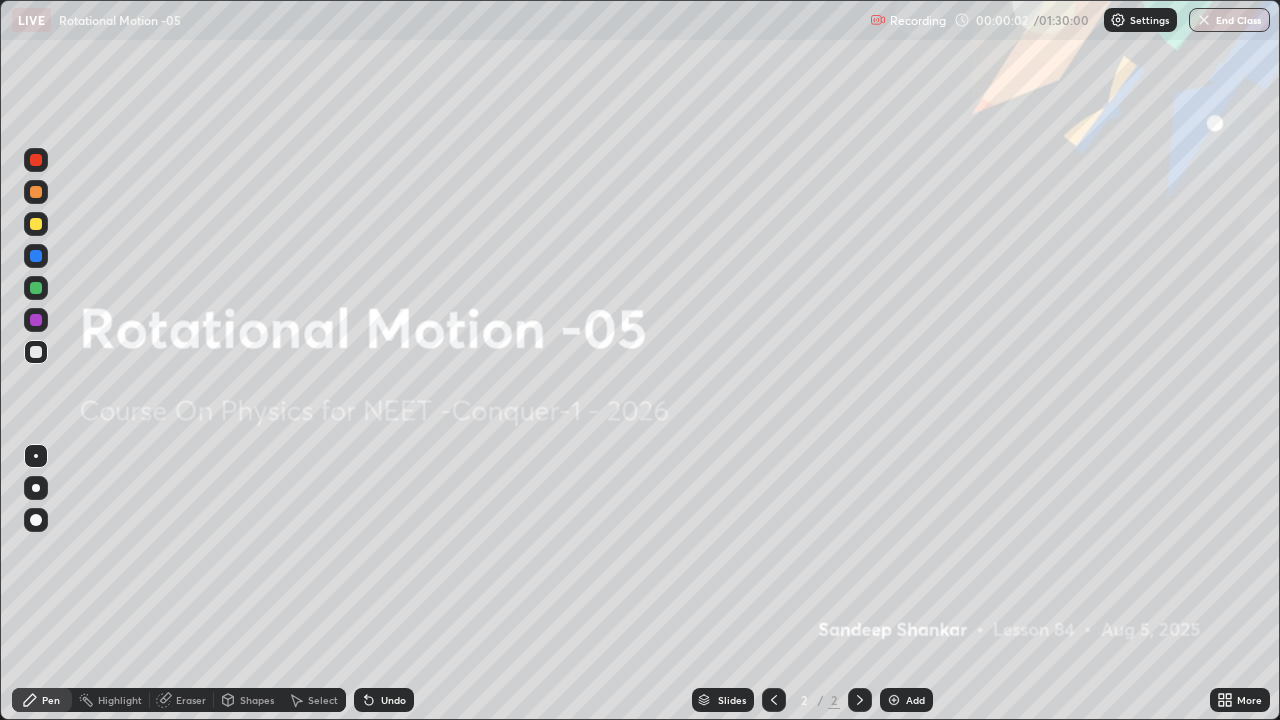 scroll, scrollTop: 99280, scrollLeft: 98720, axis: both 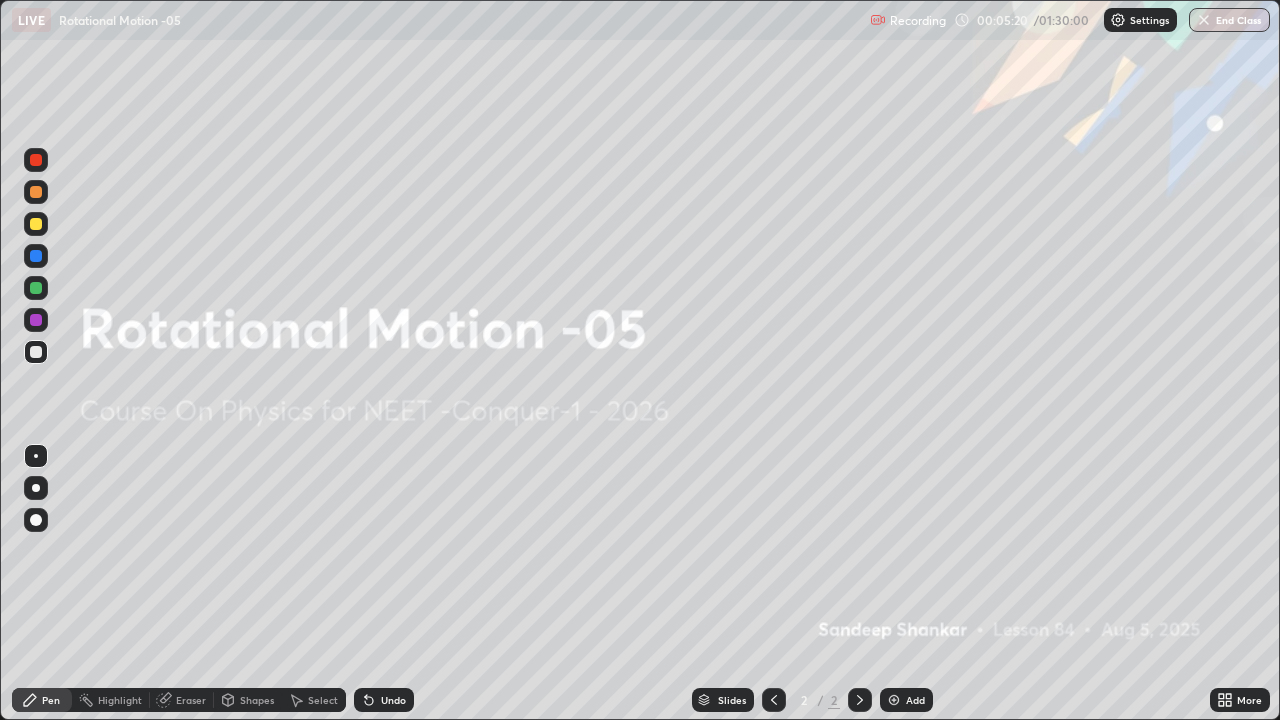 click at bounding box center (36, 224) 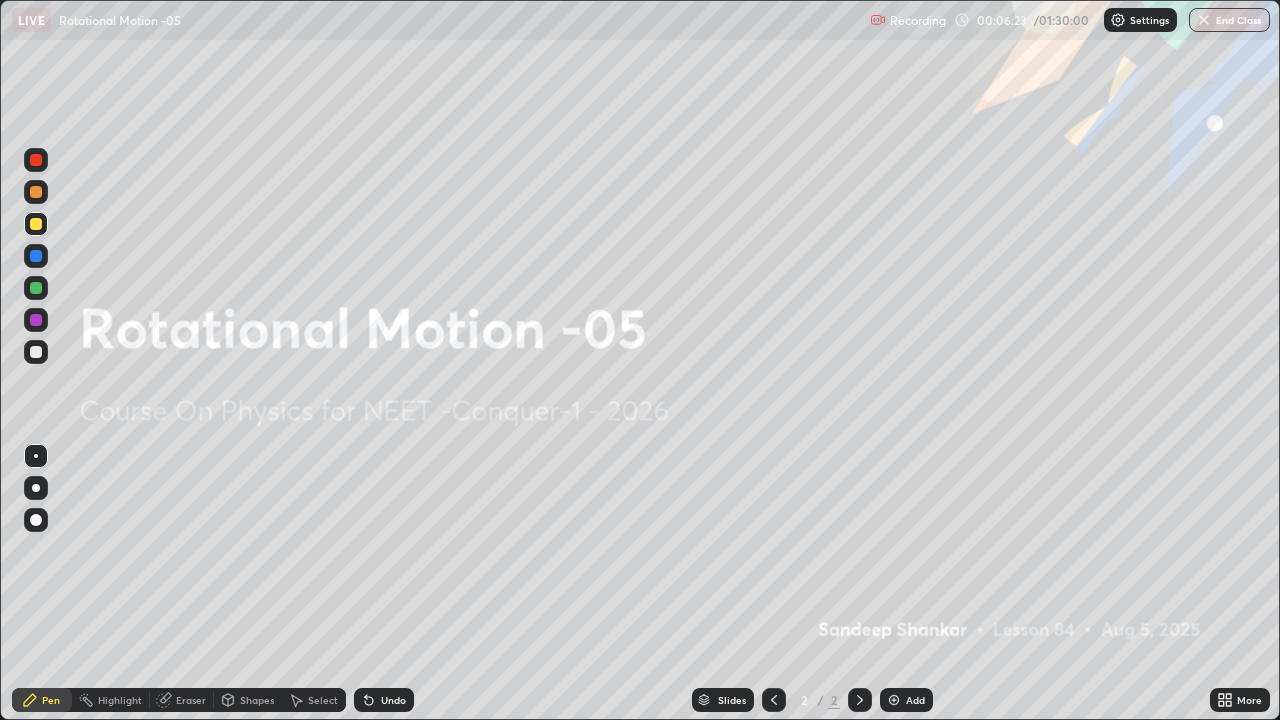 click at bounding box center [36, 352] 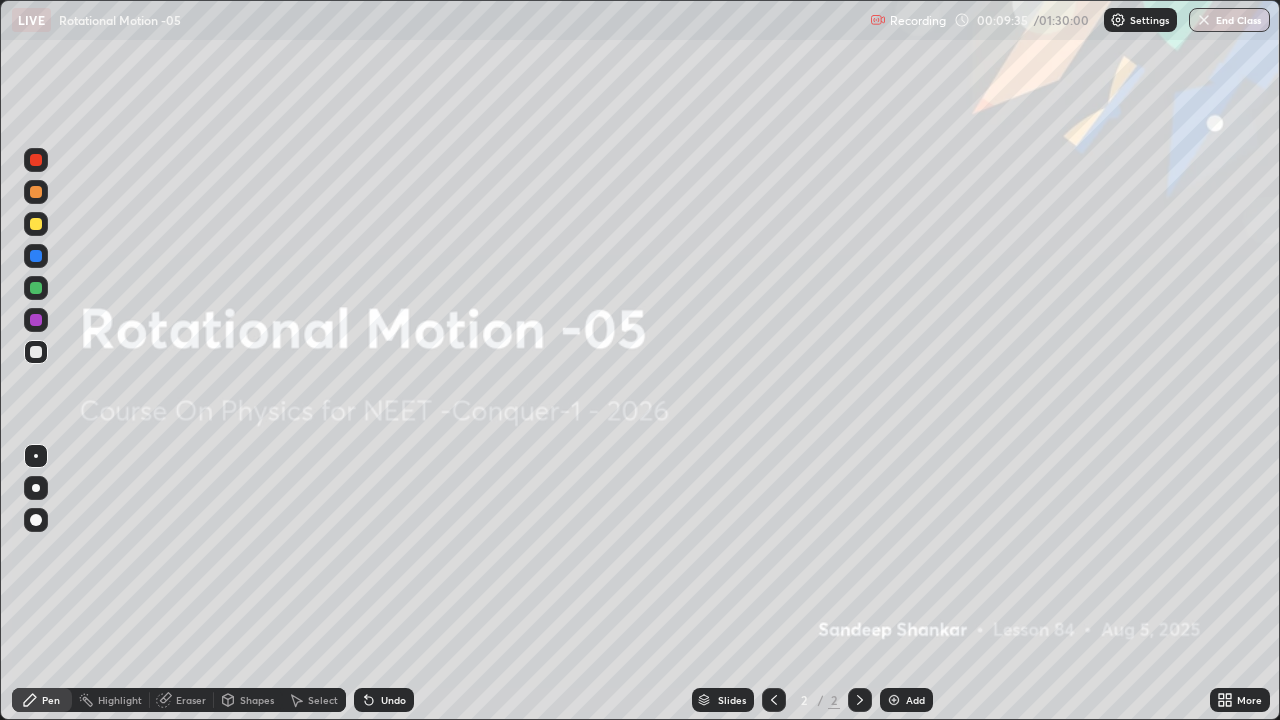 click at bounding box center (894, 700) 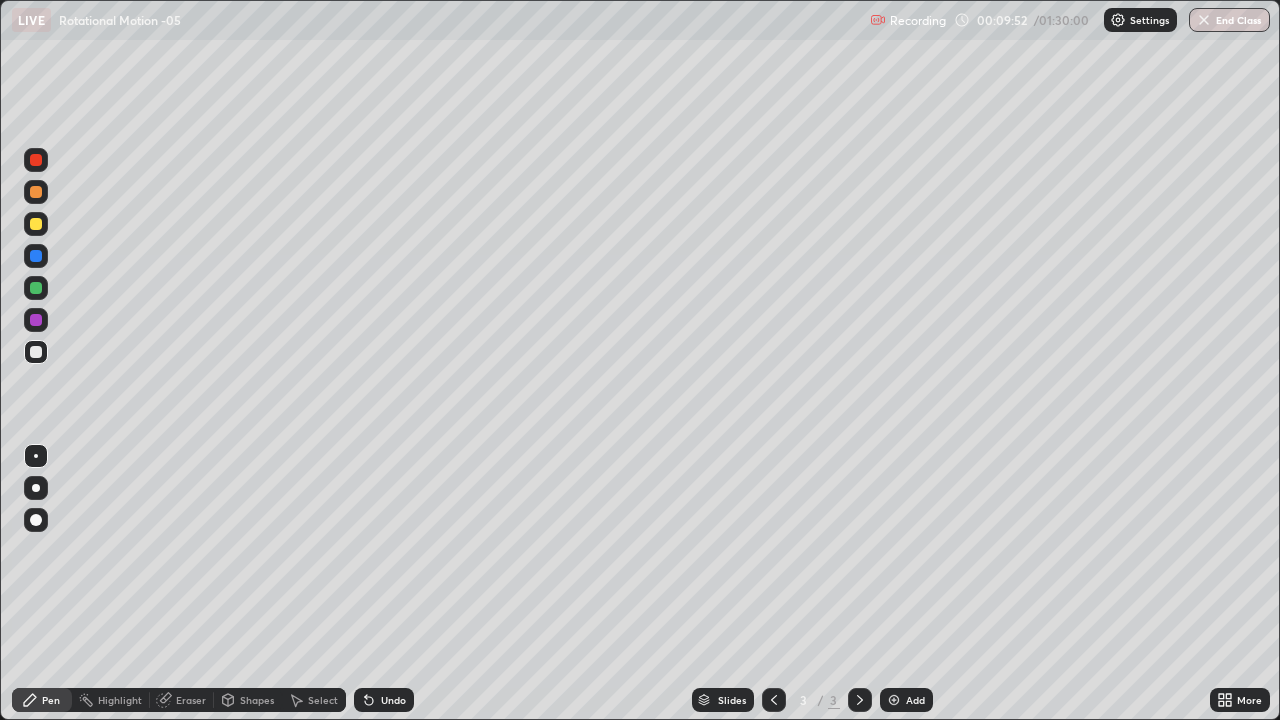 click at bounding box center [36, 224] 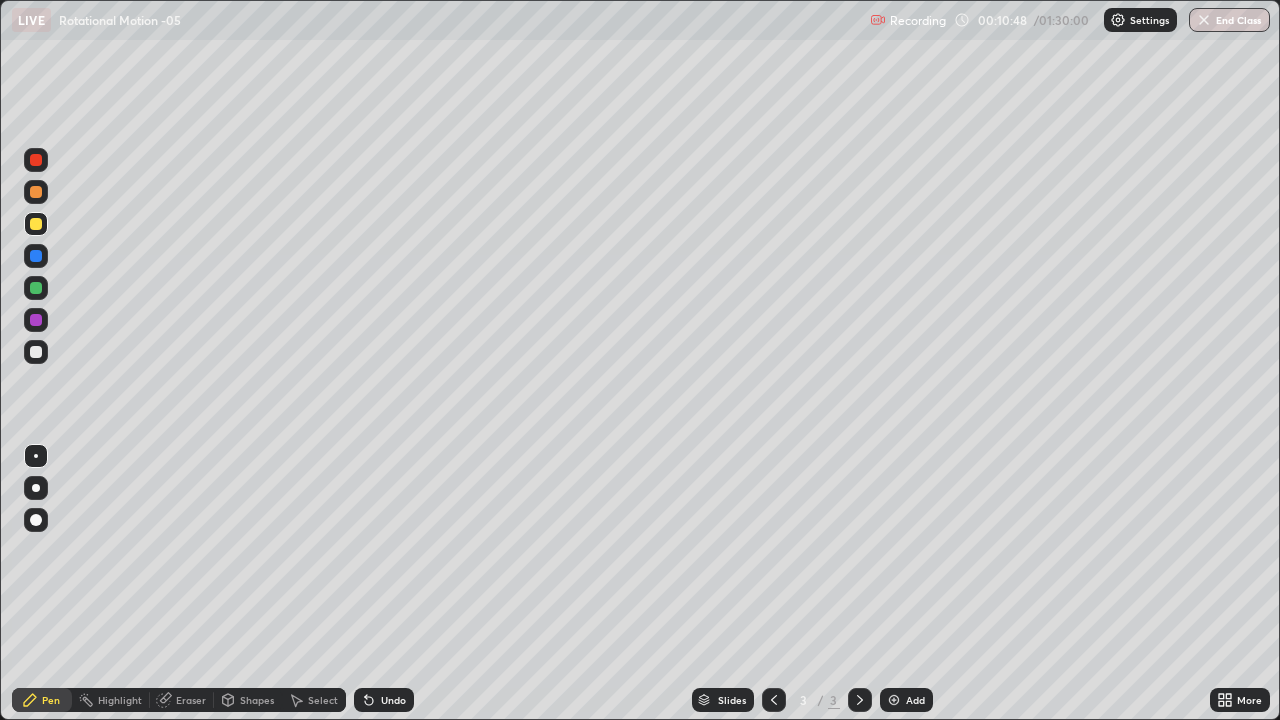 click at bounding box center (36, 352) 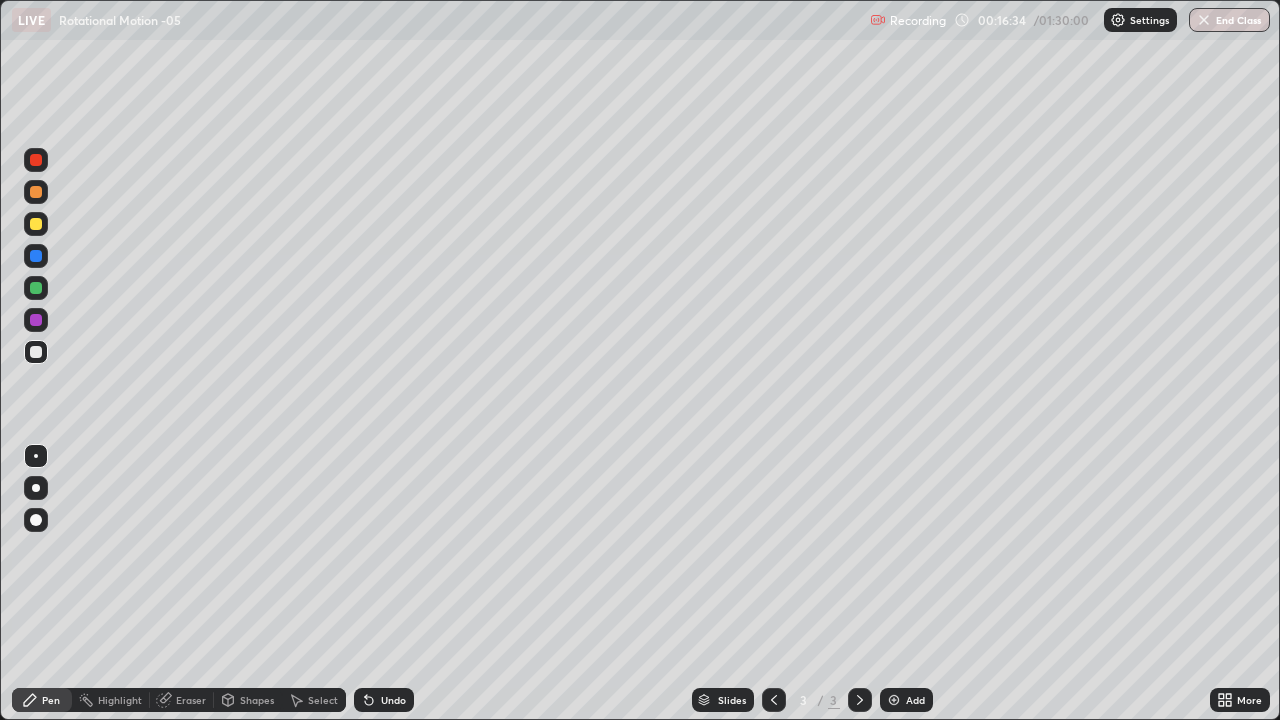 click at bounding box center (36, 224) 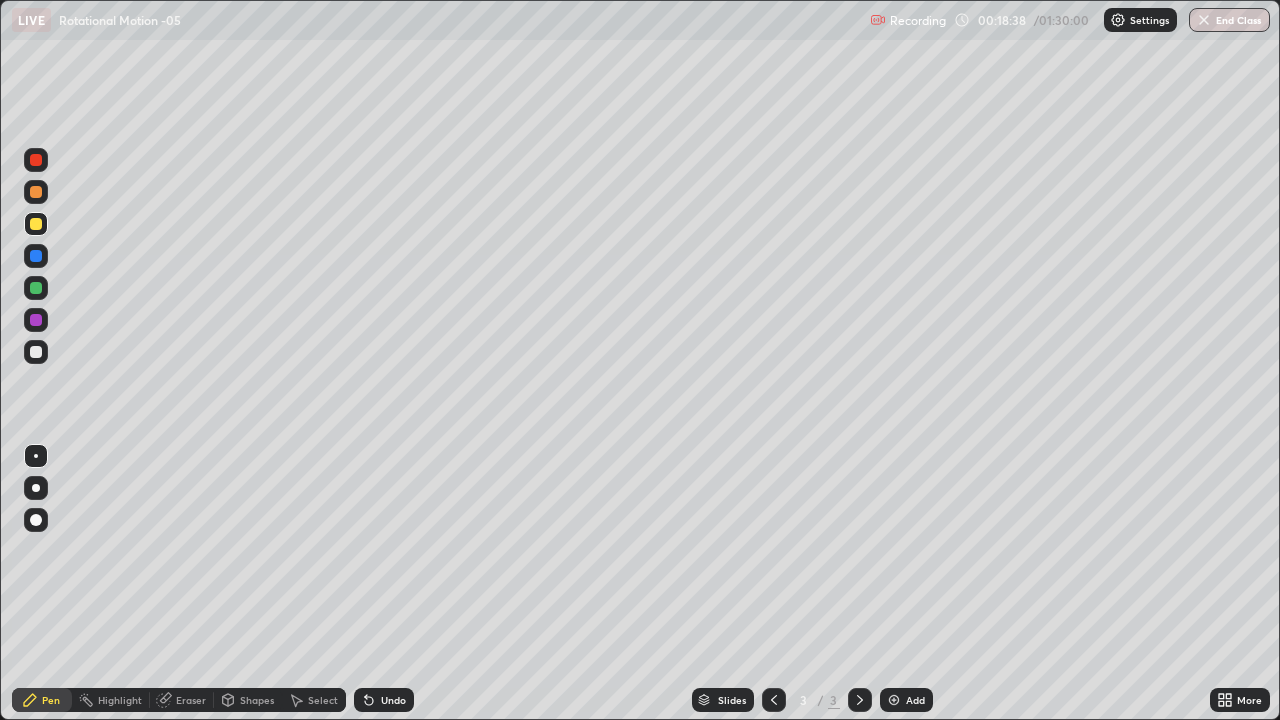 click at bounding box center (36, 288) 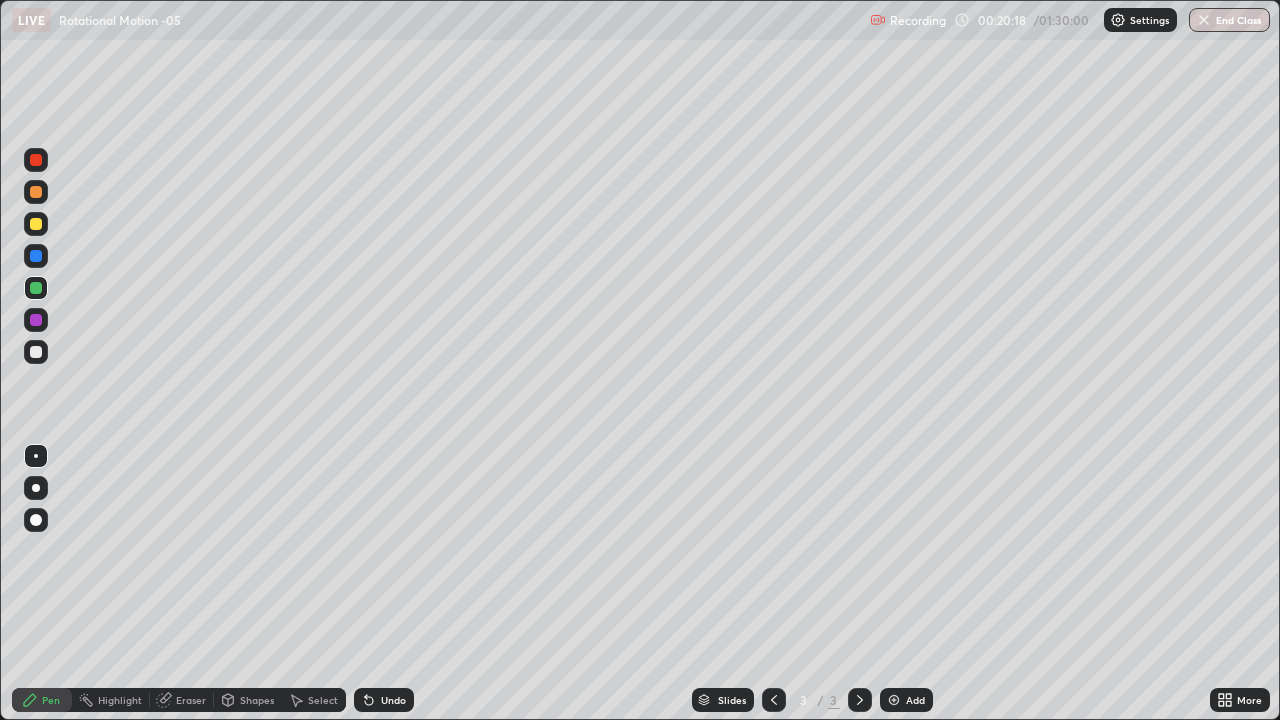 click at bounding box center (36, 352) 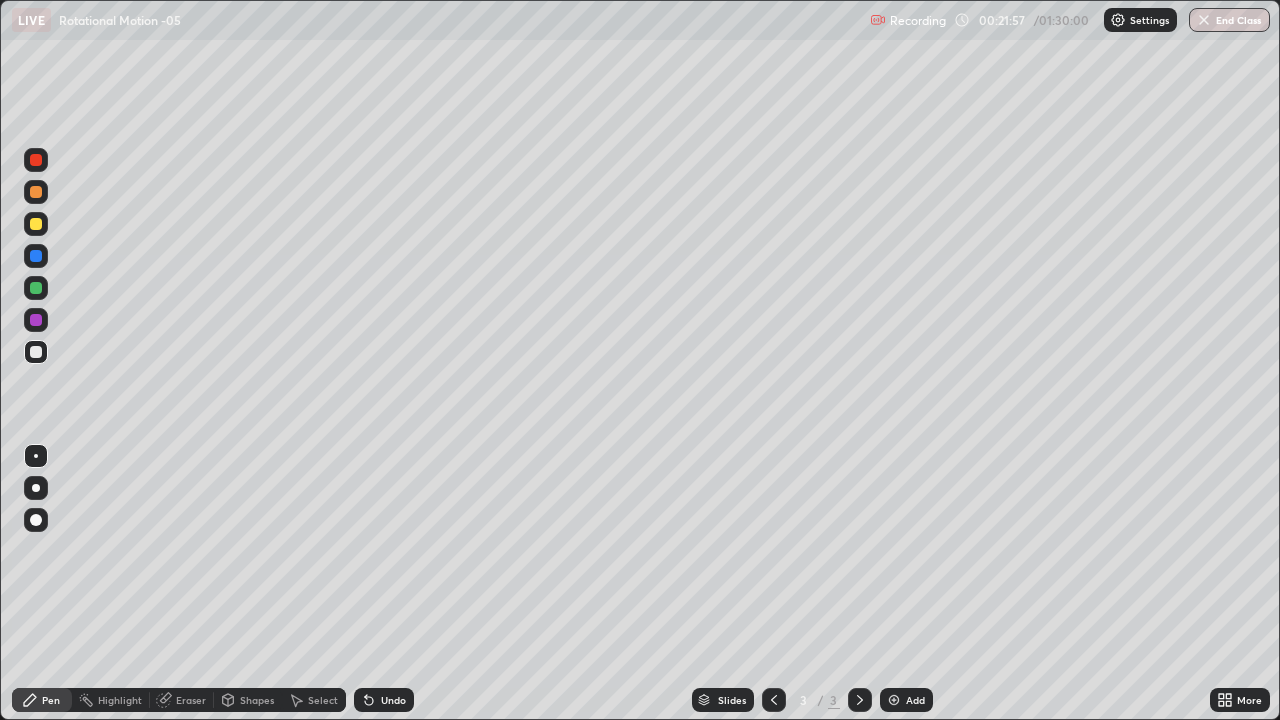 click at bounding box center [36, 256] 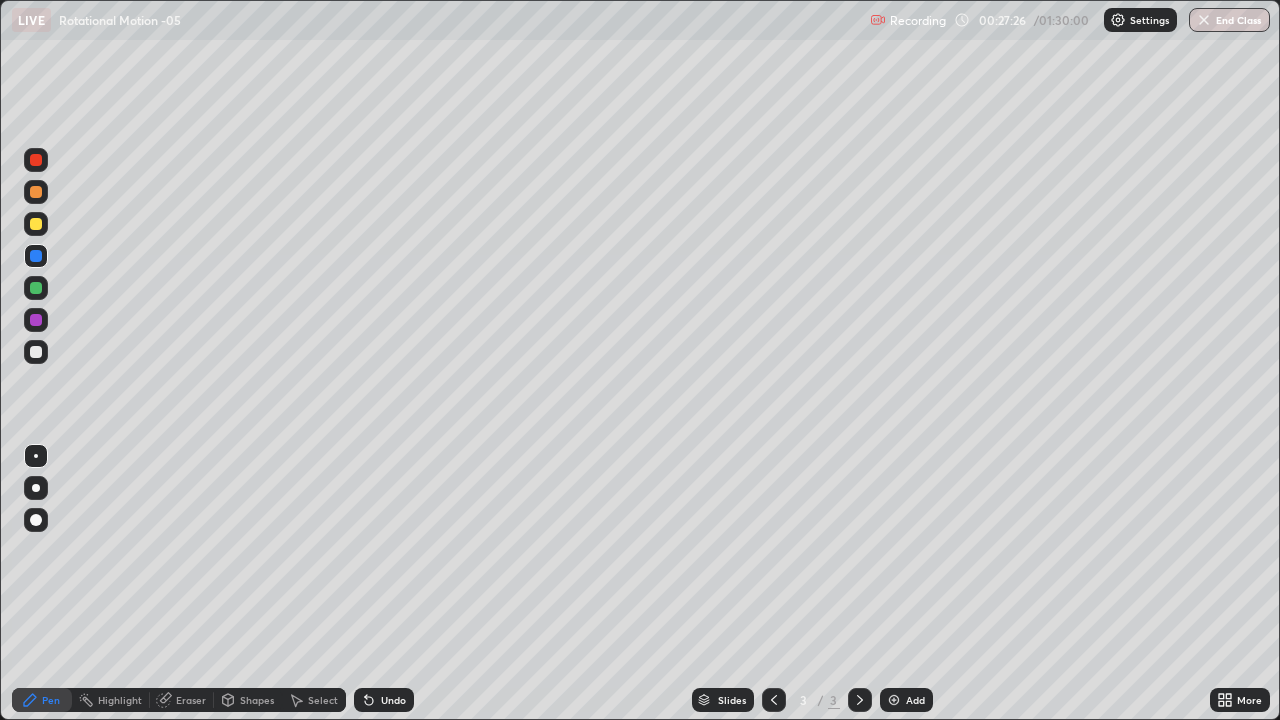 click on "Add" at bounding box center [915, 700] 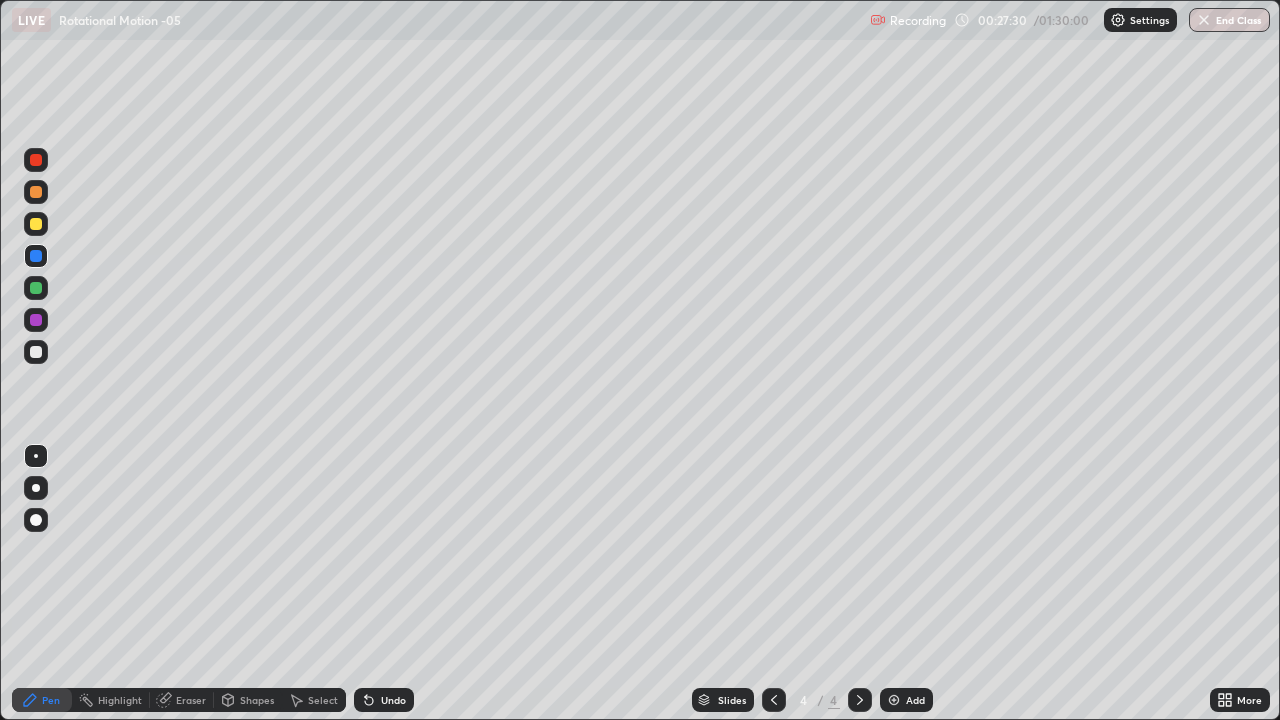 click at bounding box center [36, 352] 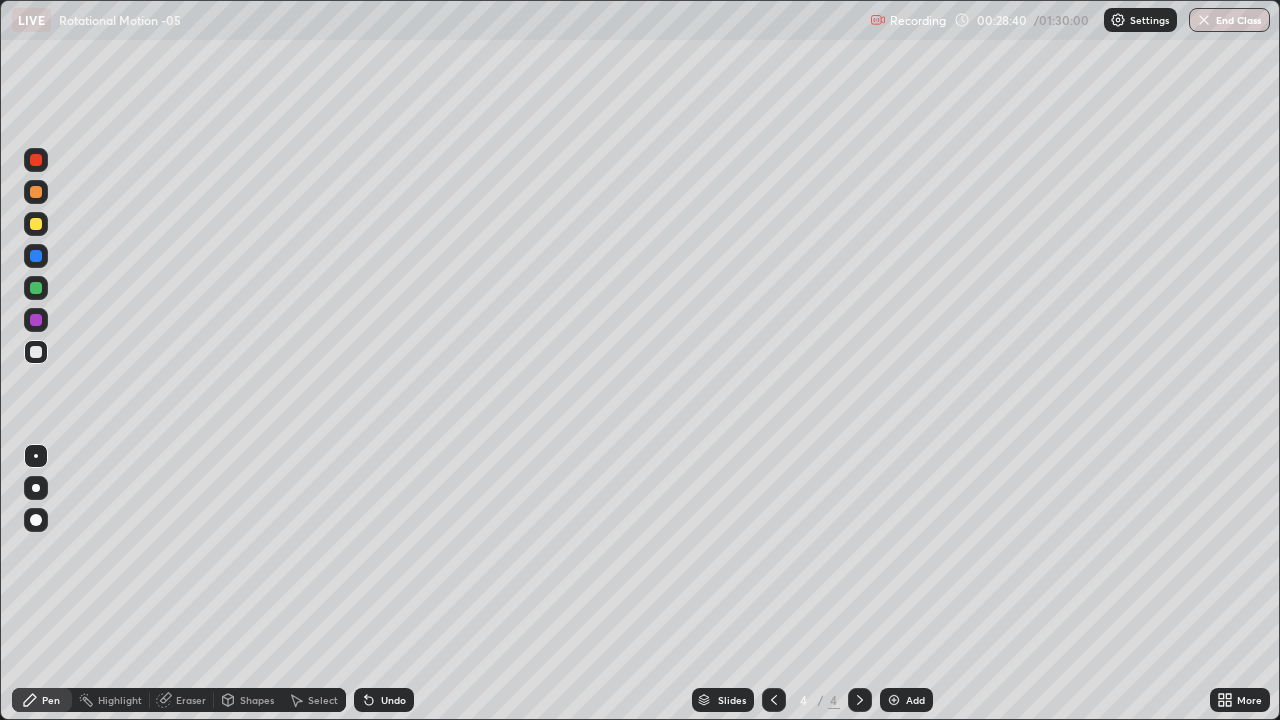 click 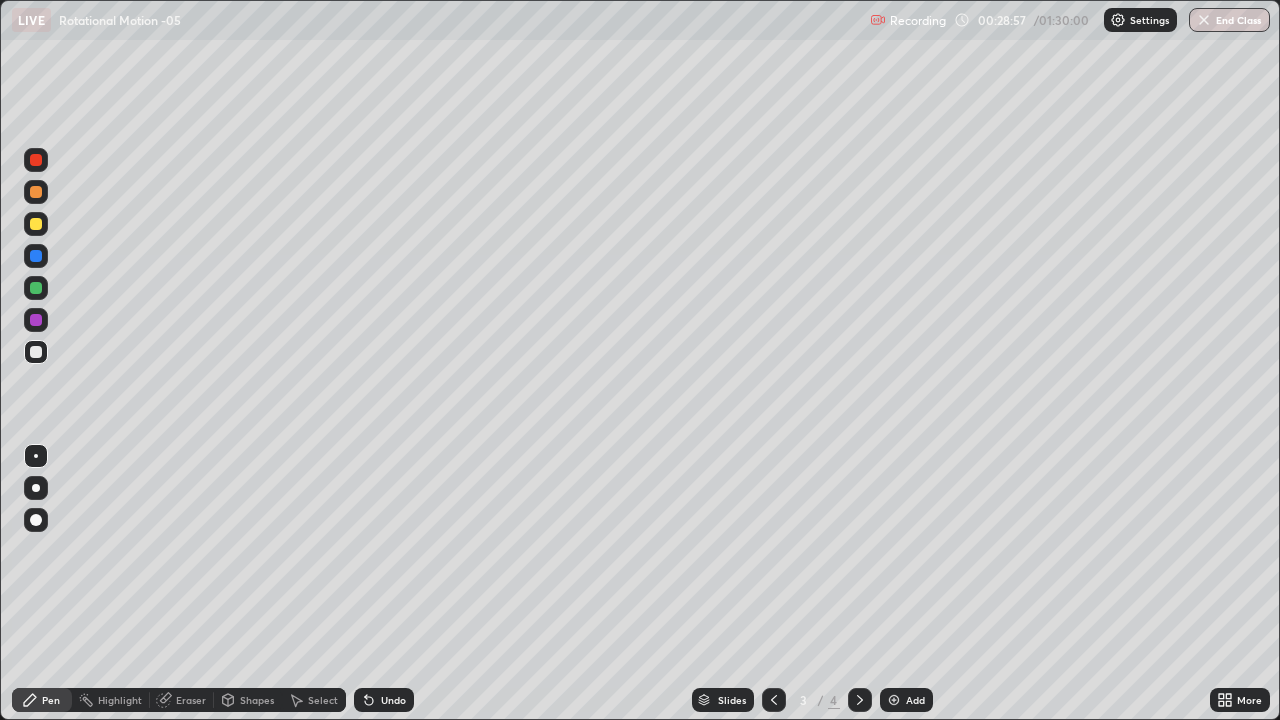 click 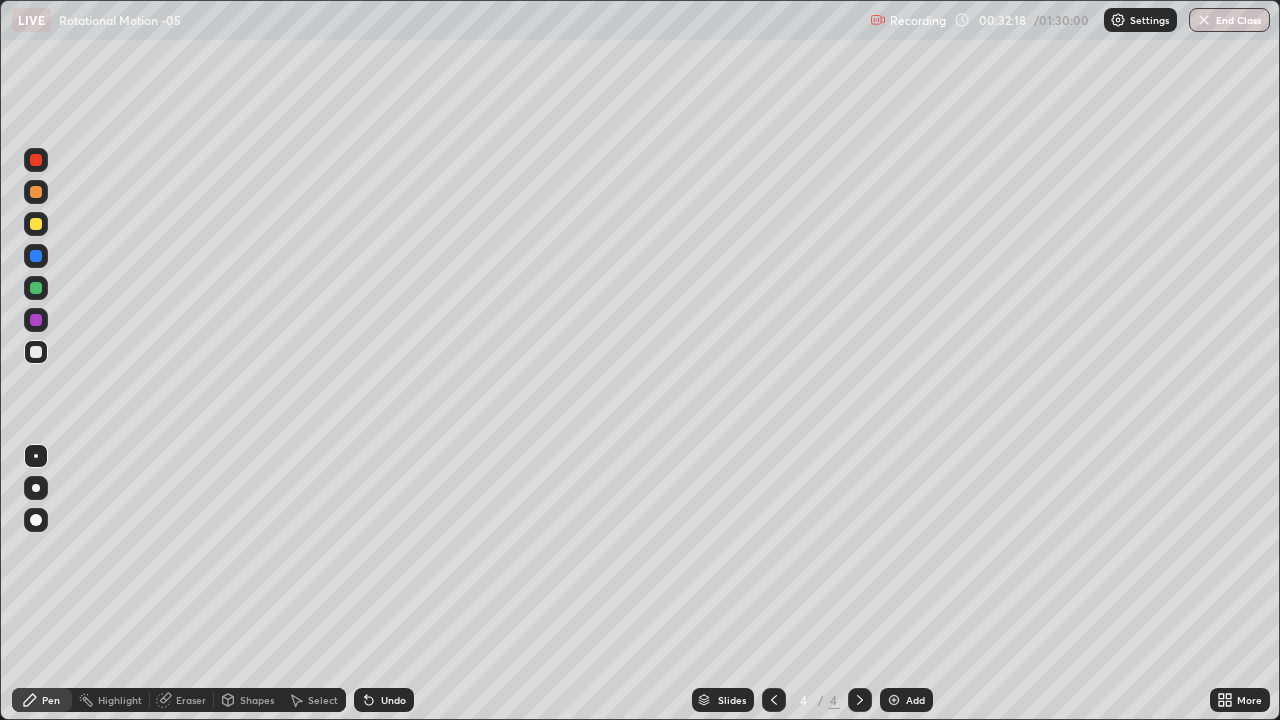 click at bounding box center [36, 224] 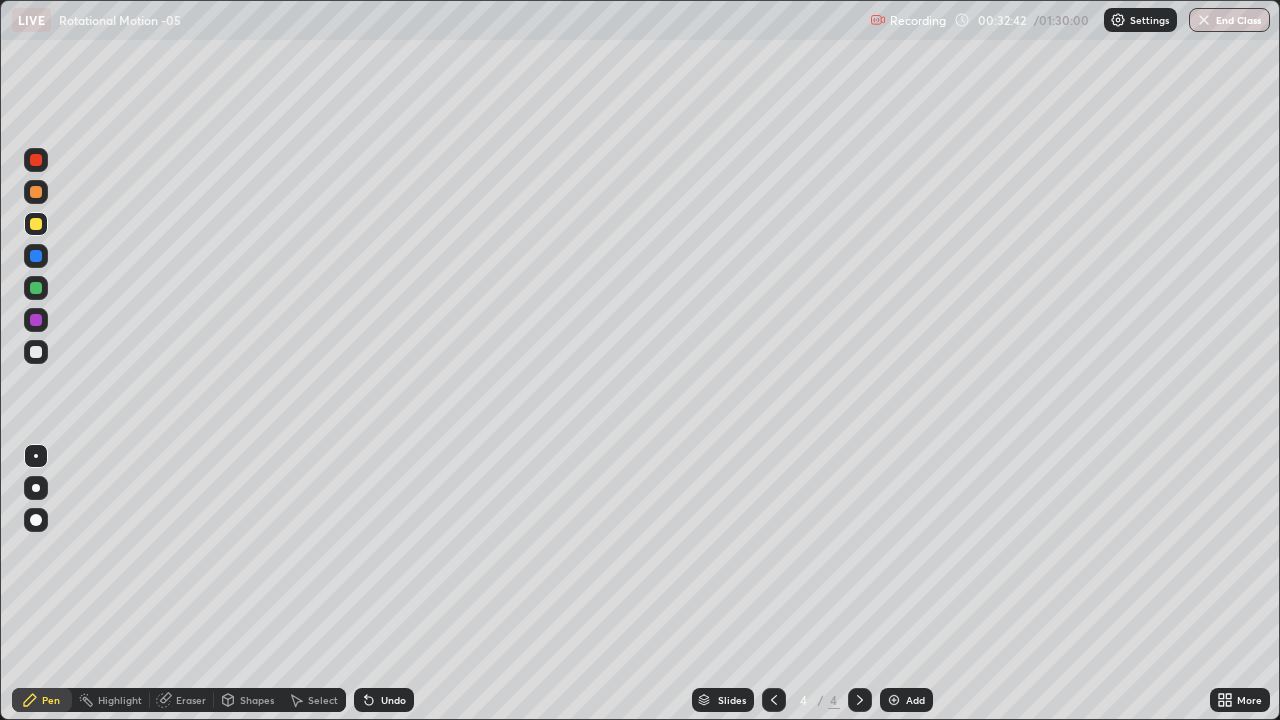 click at bounding box center [36, 352] 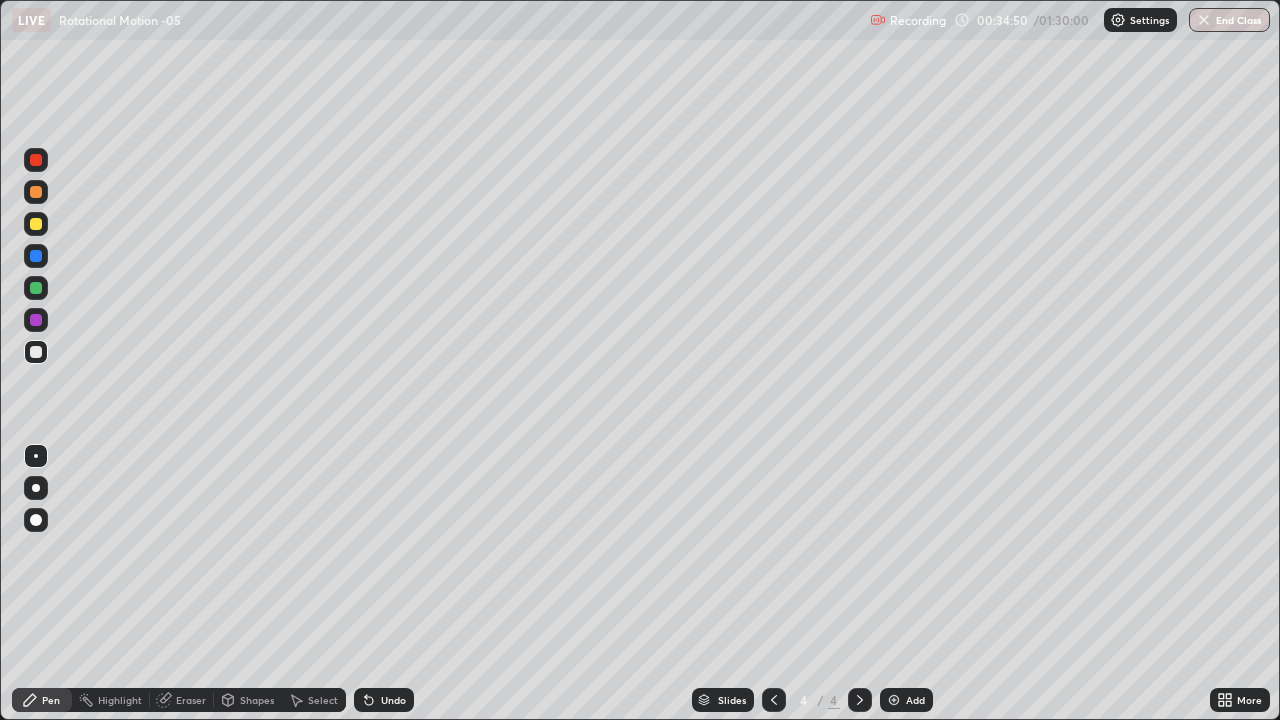 click on "Add" at bounding box center [915, 700] 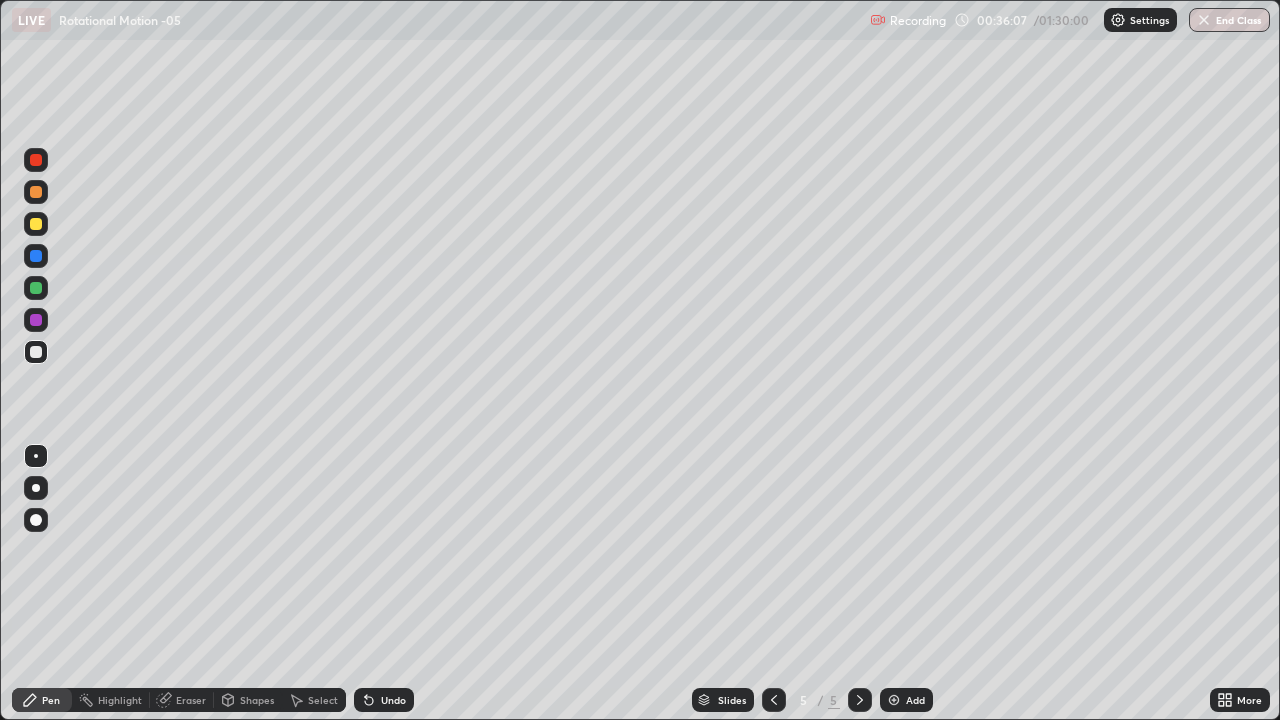 click at bounding box center [36, 224] 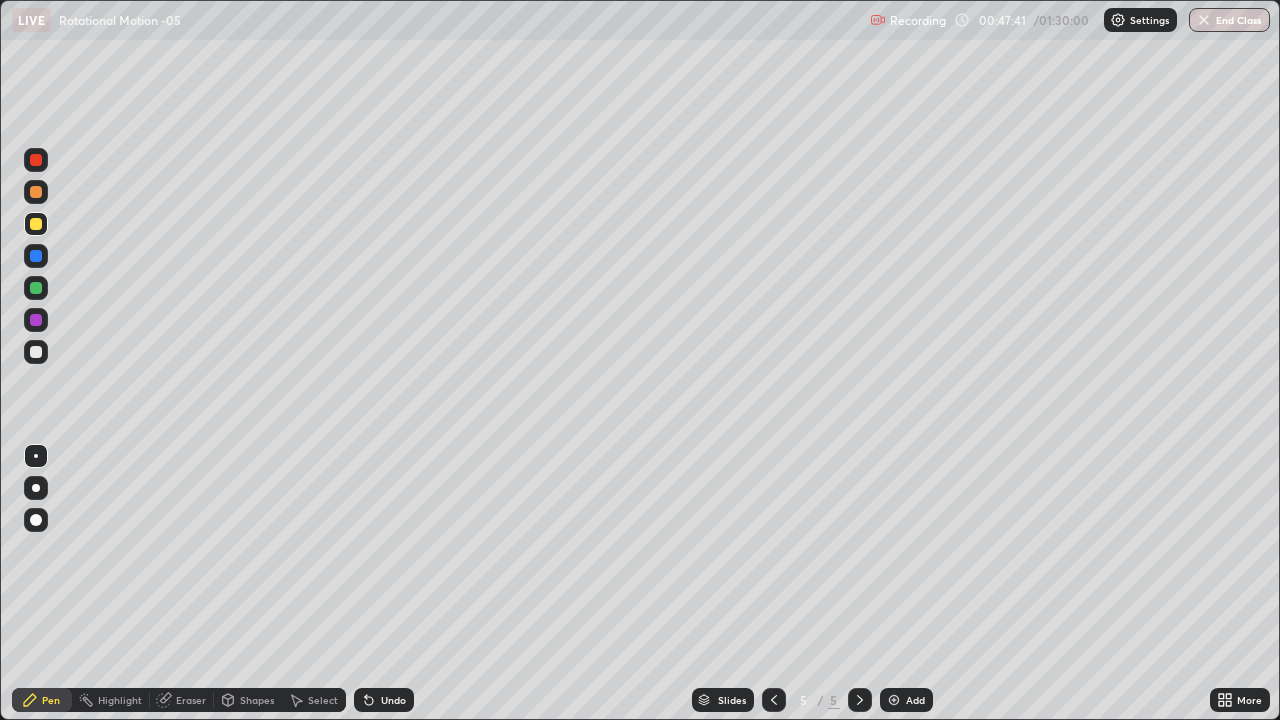 click at bounding box center [36, 352] 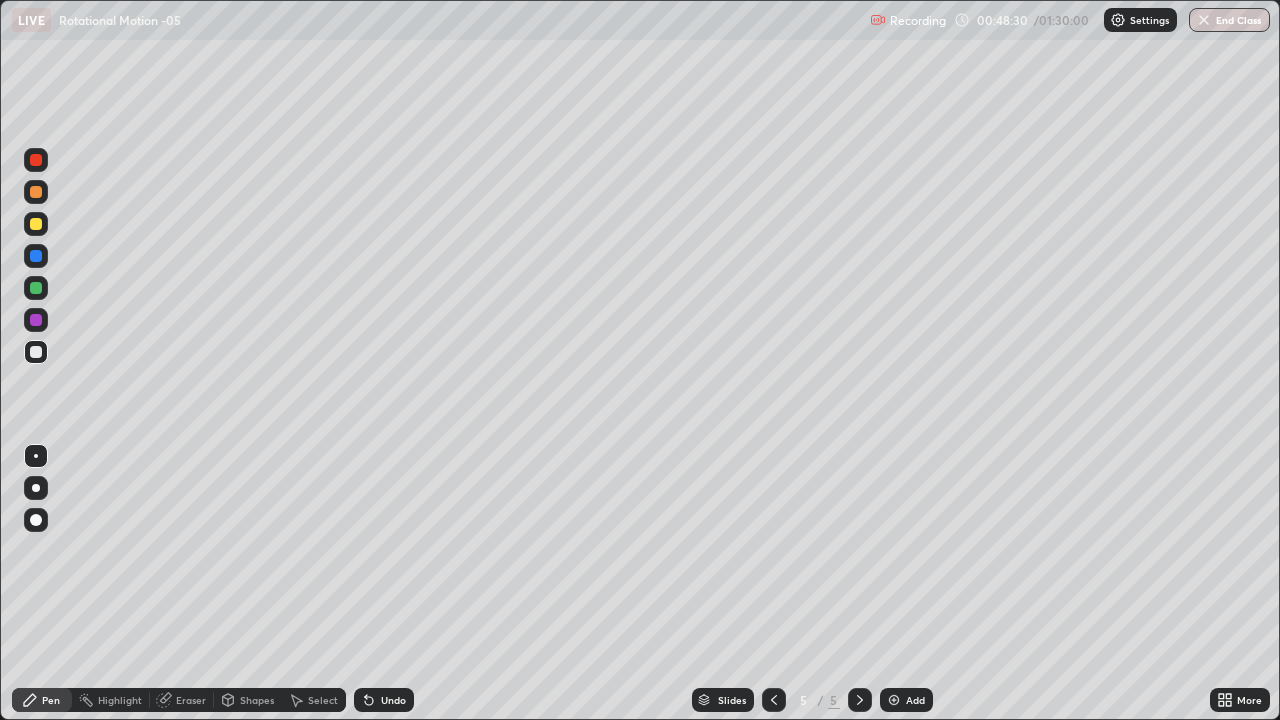 click 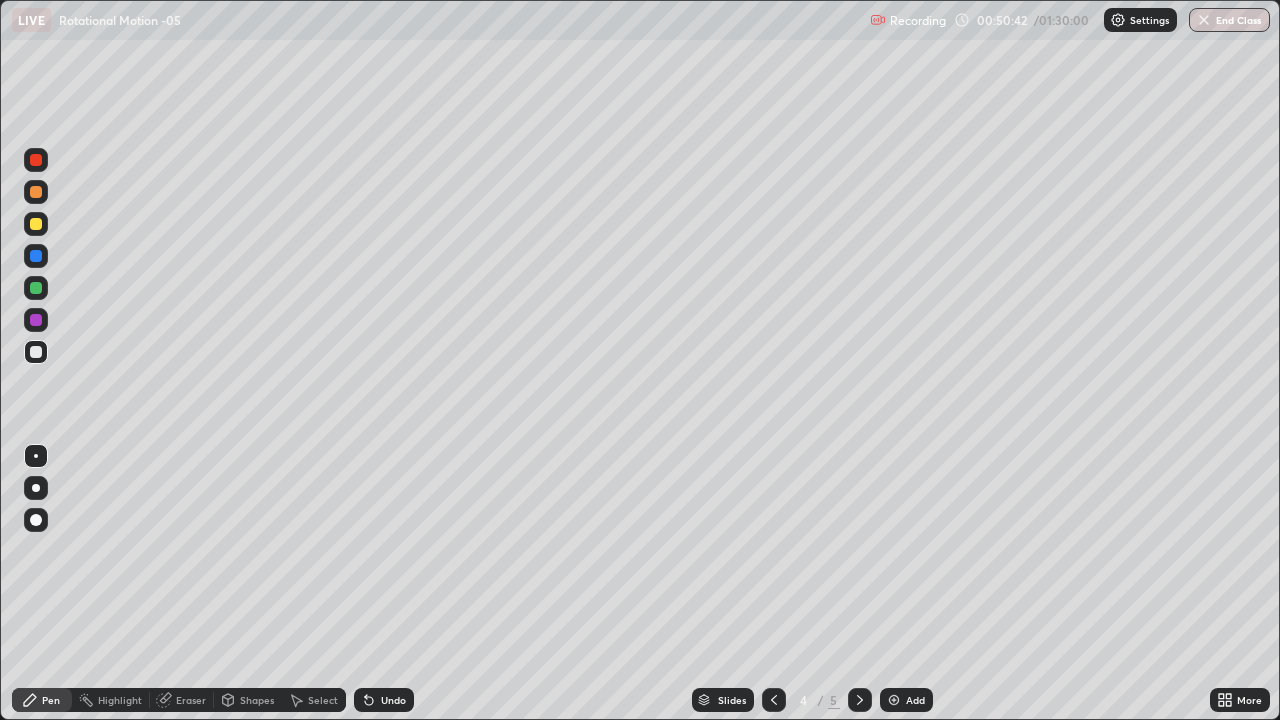 click at bounding box center (860, 700) 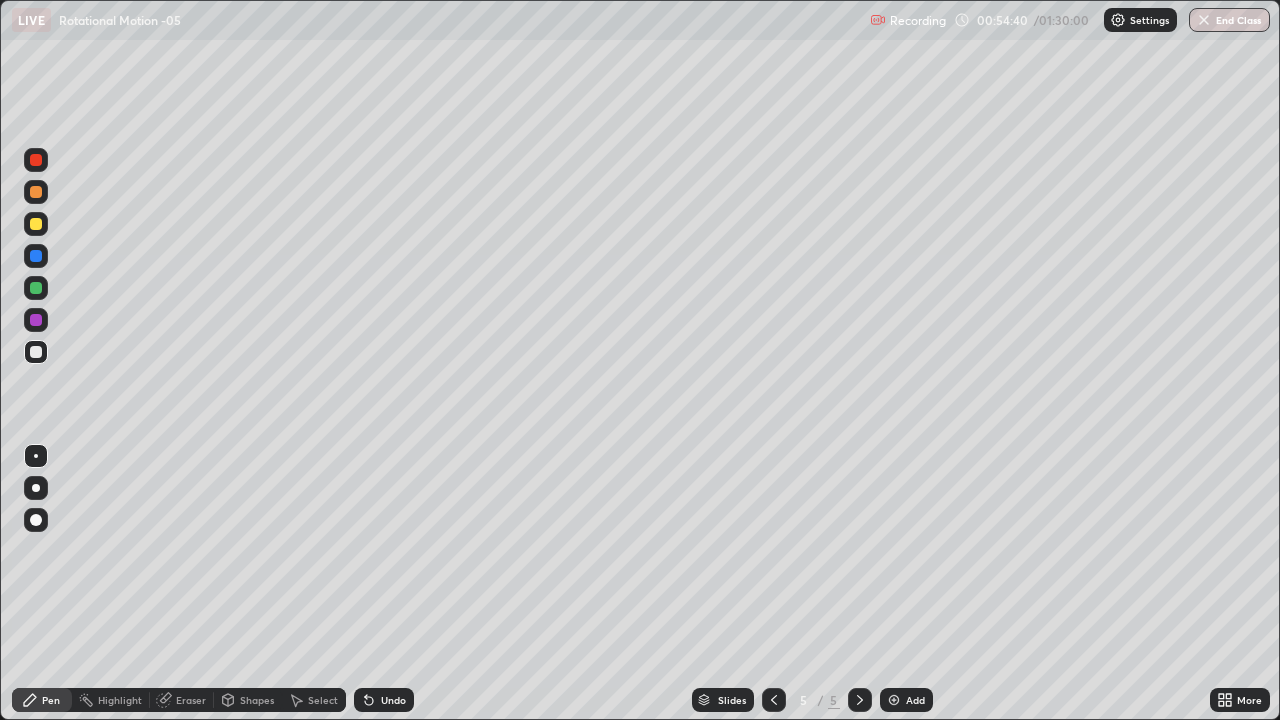 click at bounding box center [894, 700] 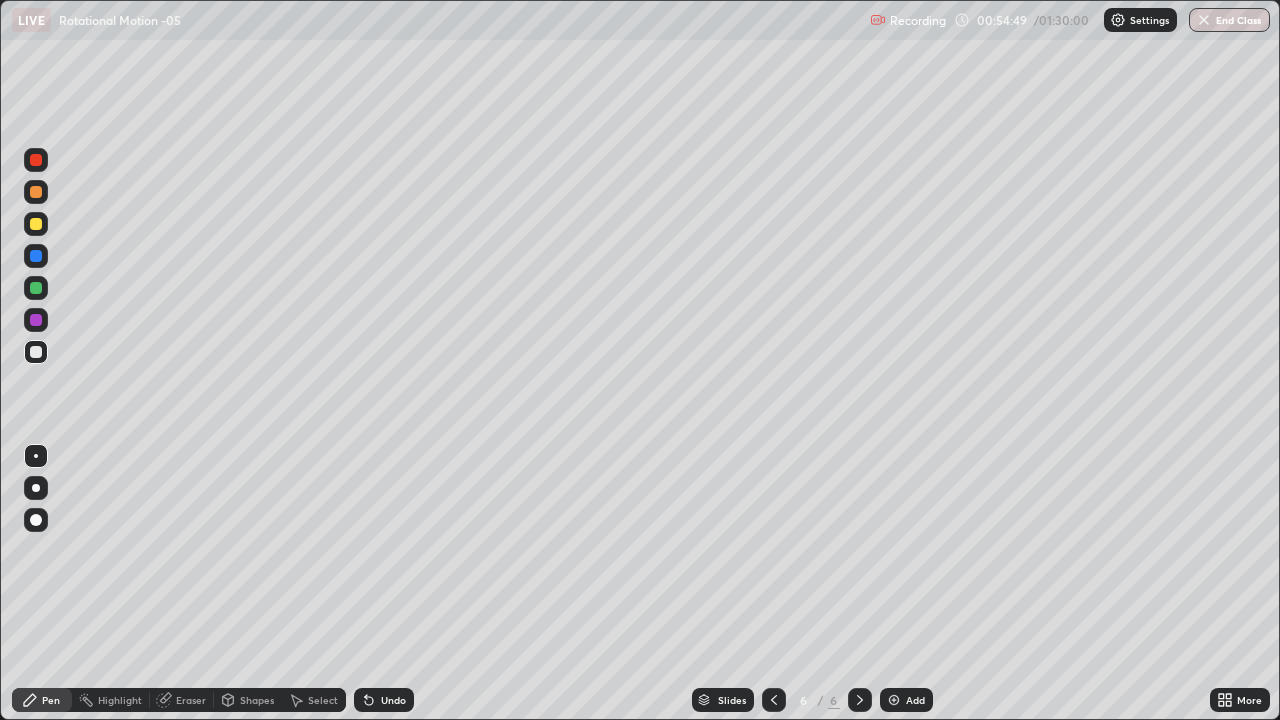 click on "Erase all" at bounding box center [36, 360] 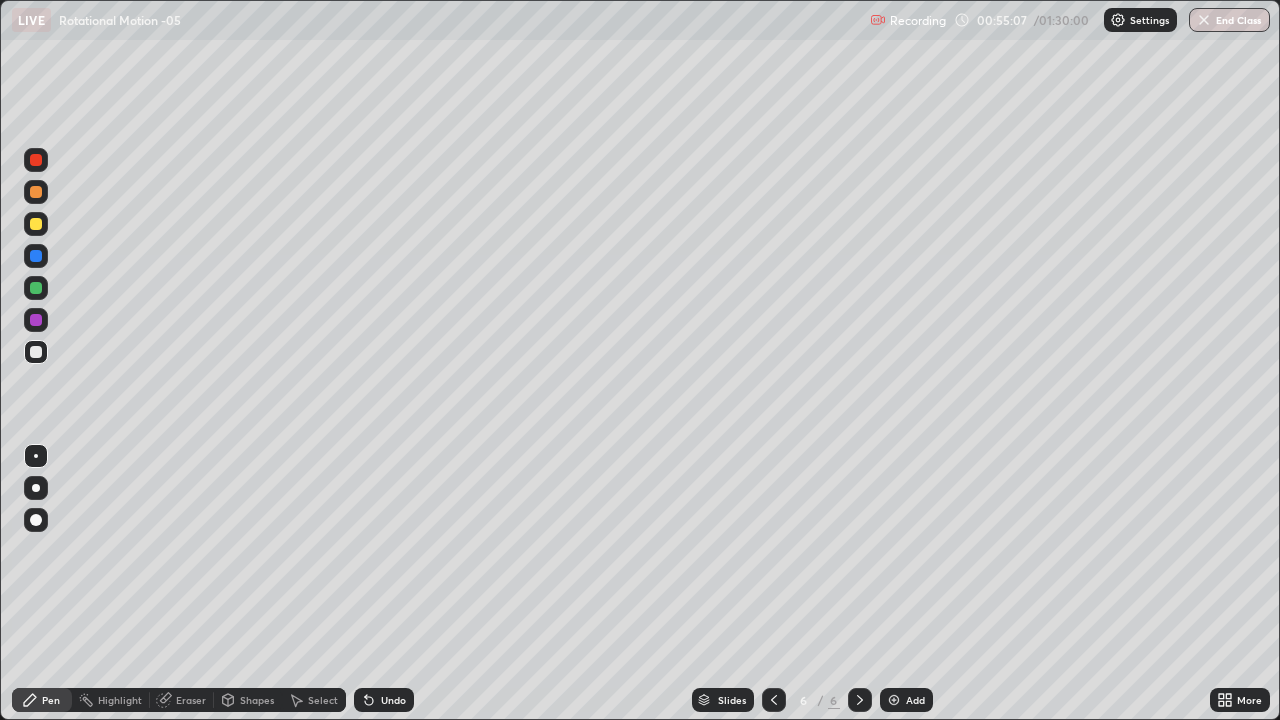 click at bounding box center [36, 352] 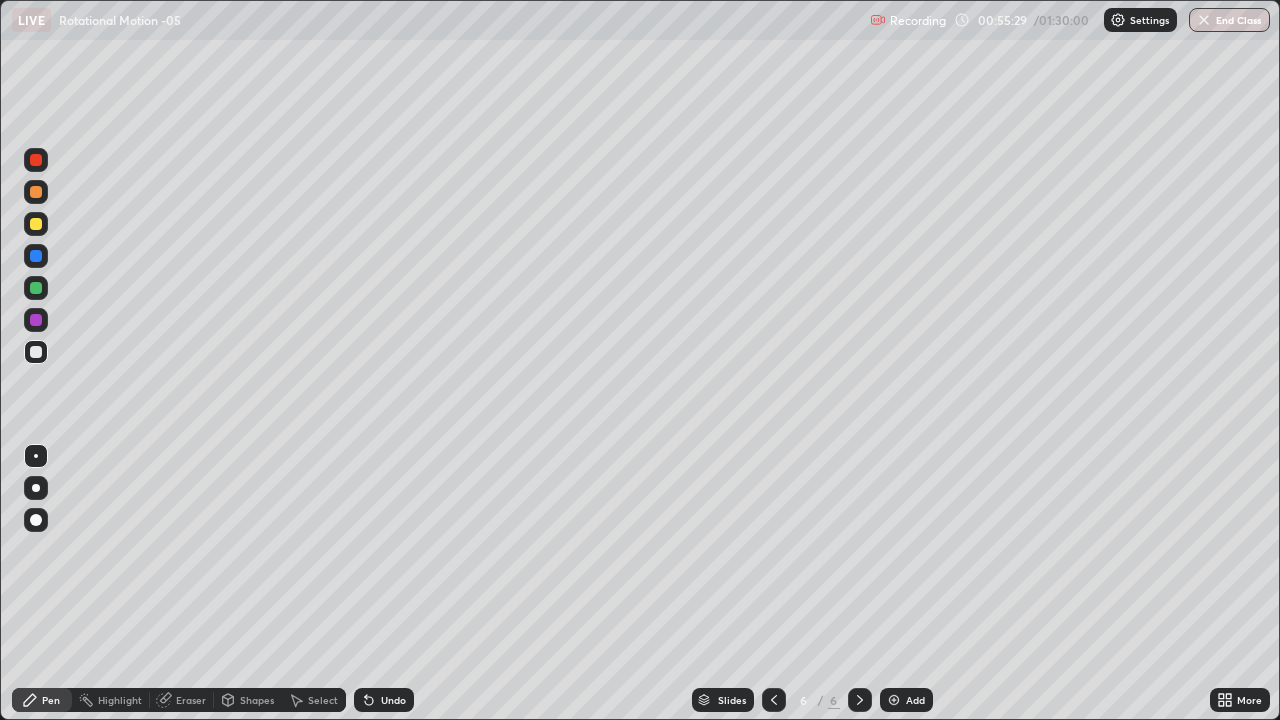 click at bounding box center (36, 224) 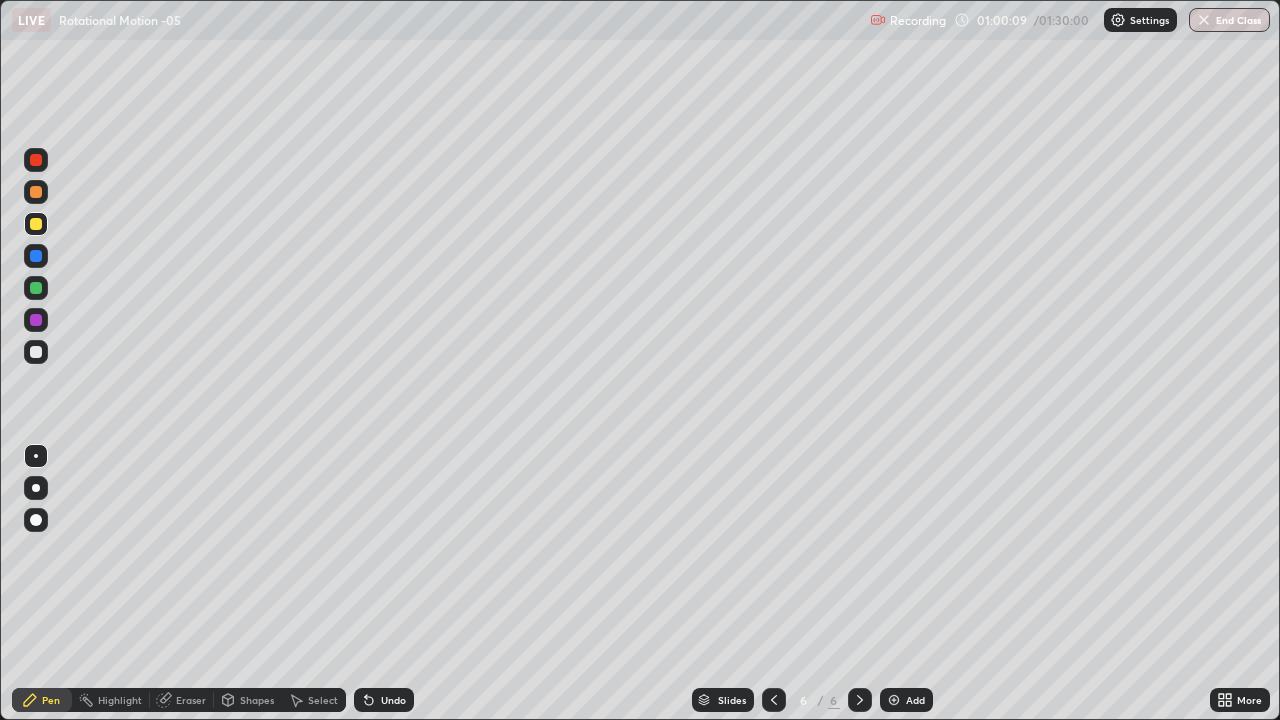 click at bounding box center (36, 352) 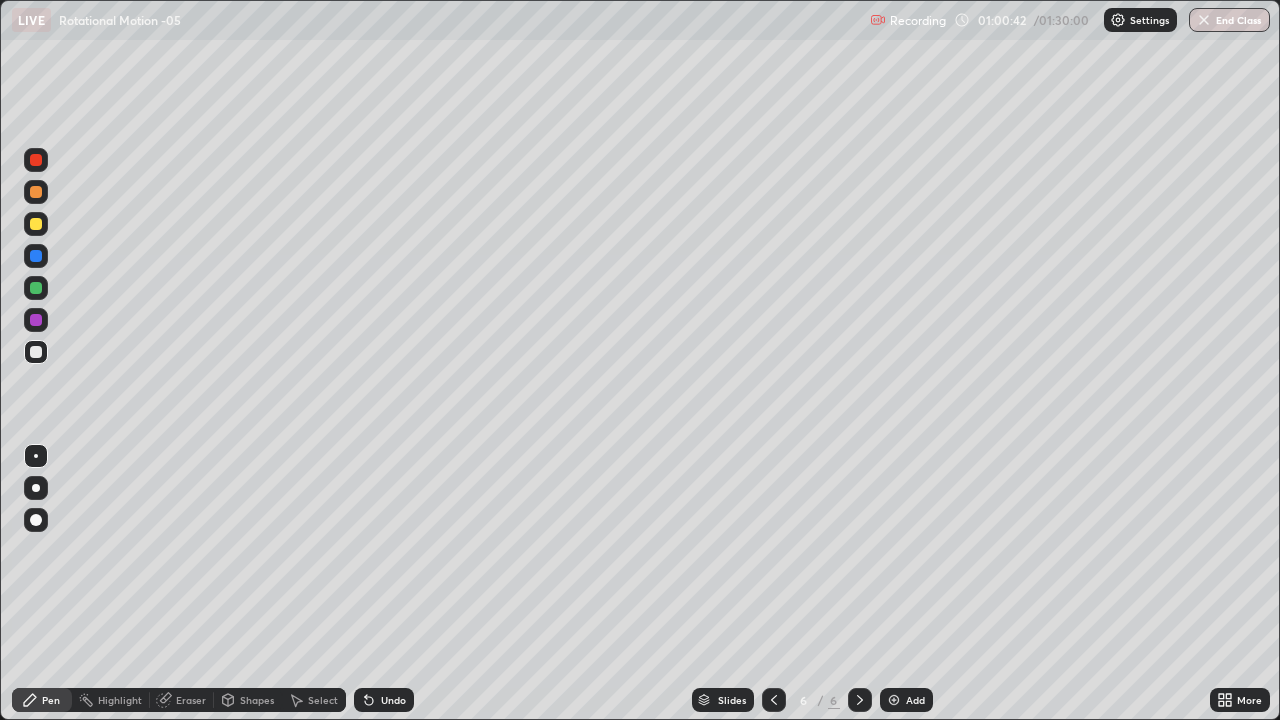 click at bounding box center (894, 700) 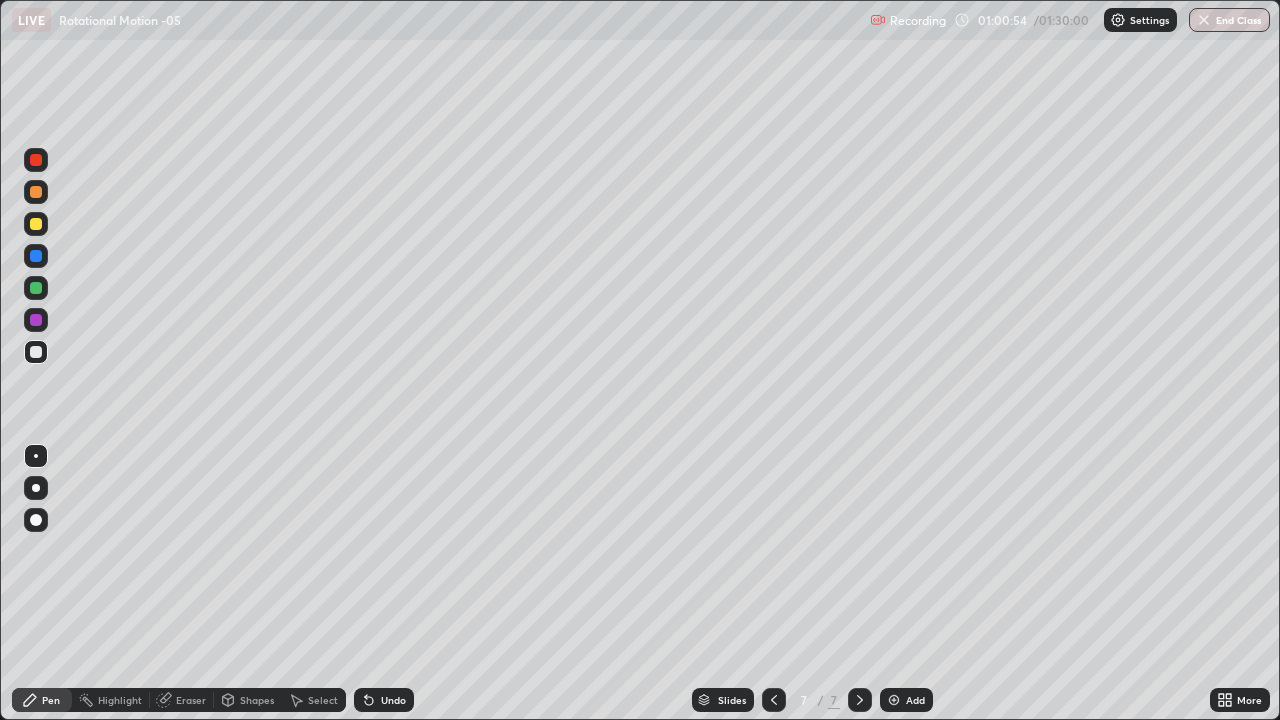 click at bounding box center [774, 700] 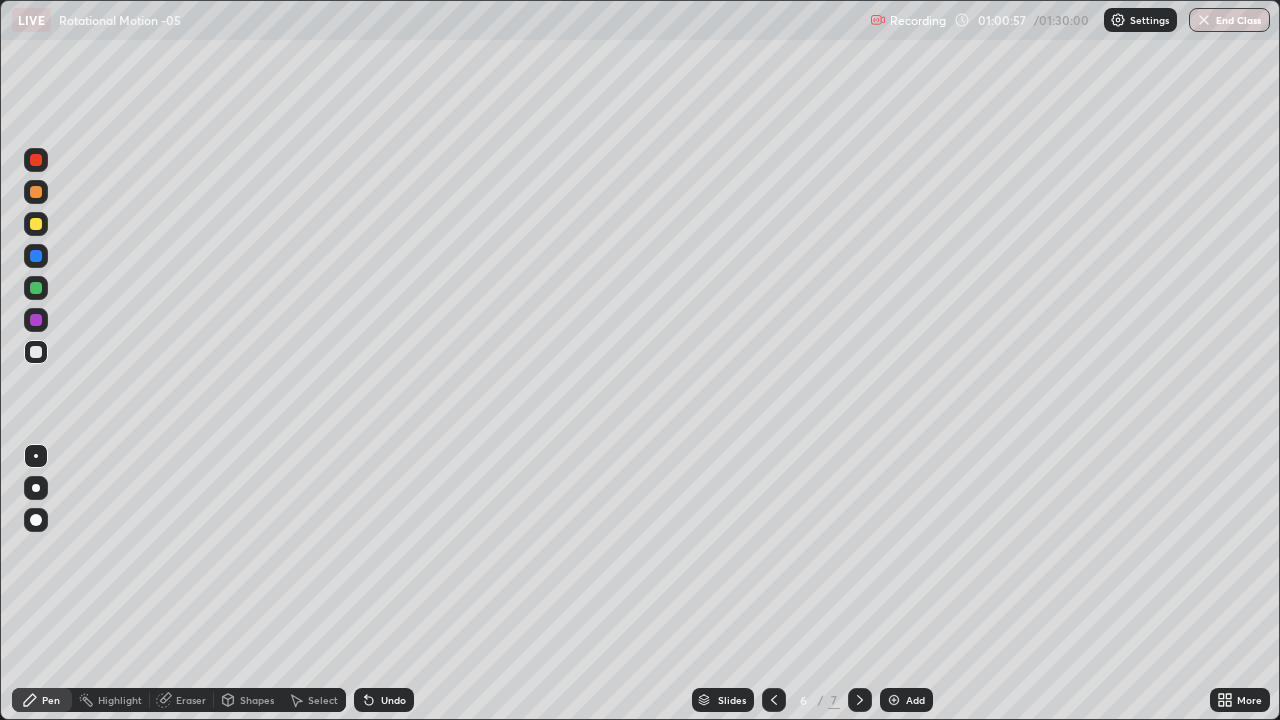 click 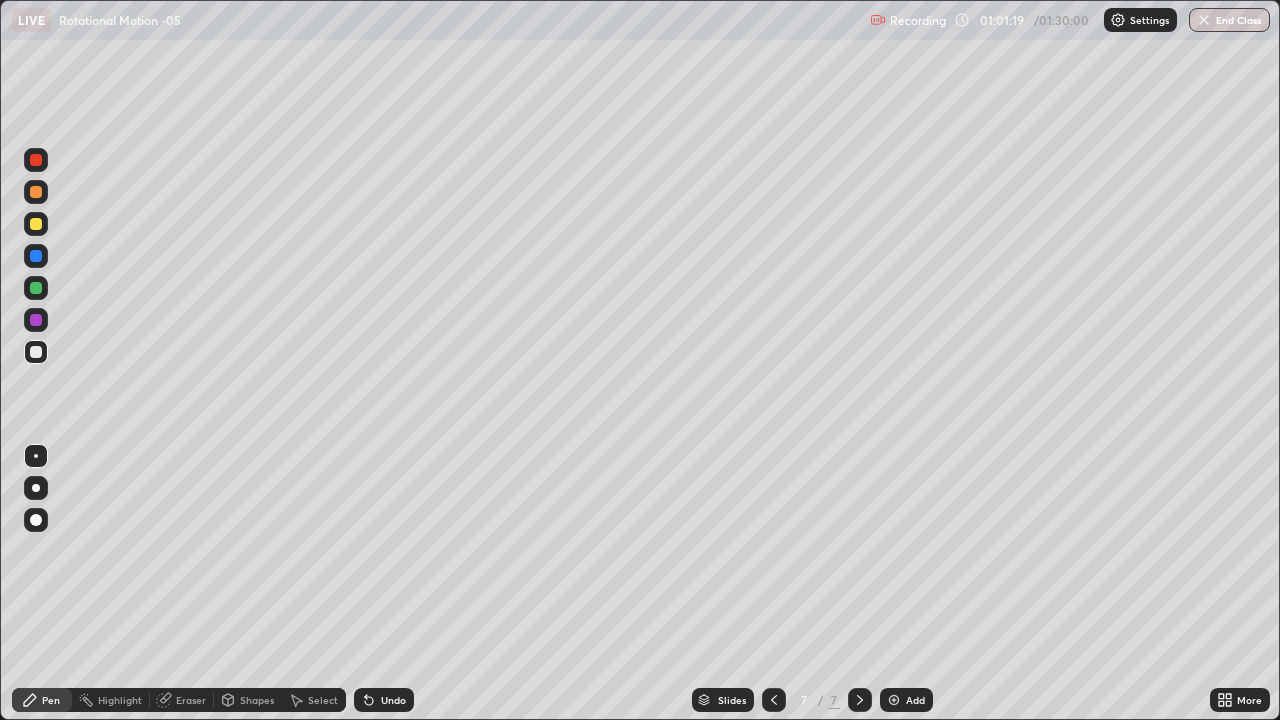 click at bounding box center [36, 224] 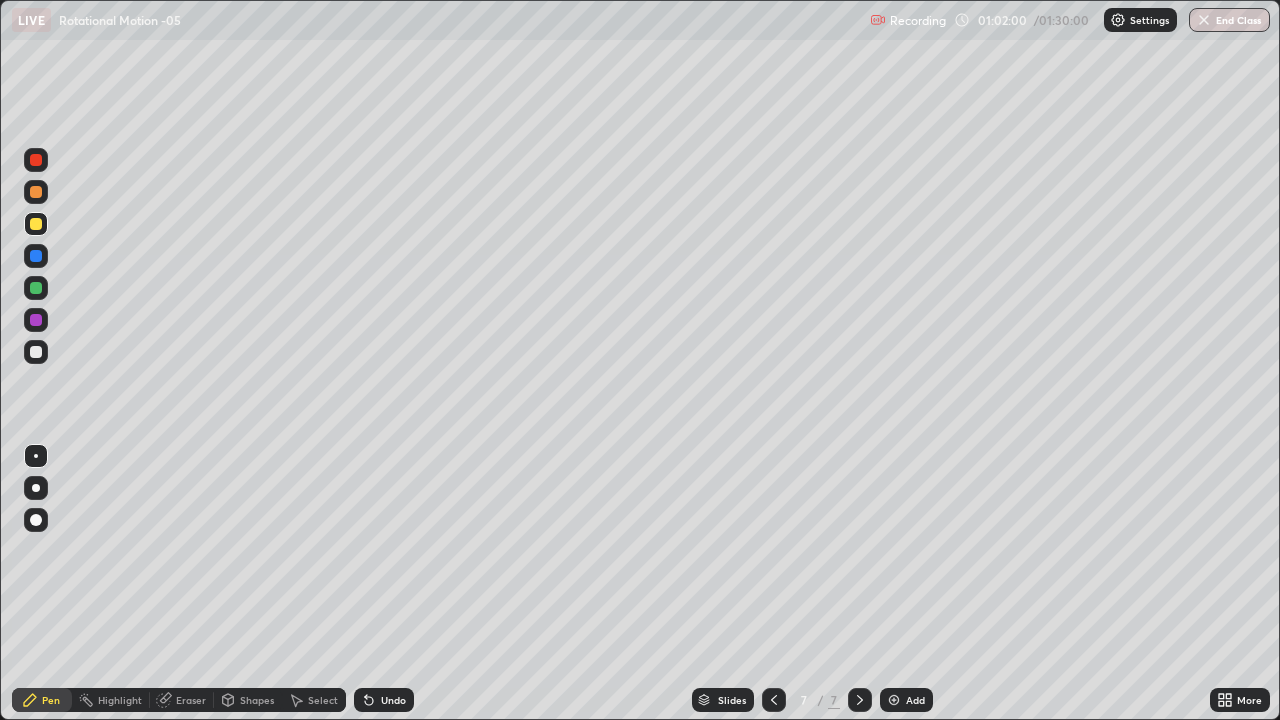 click at bounding box center (774, 700) 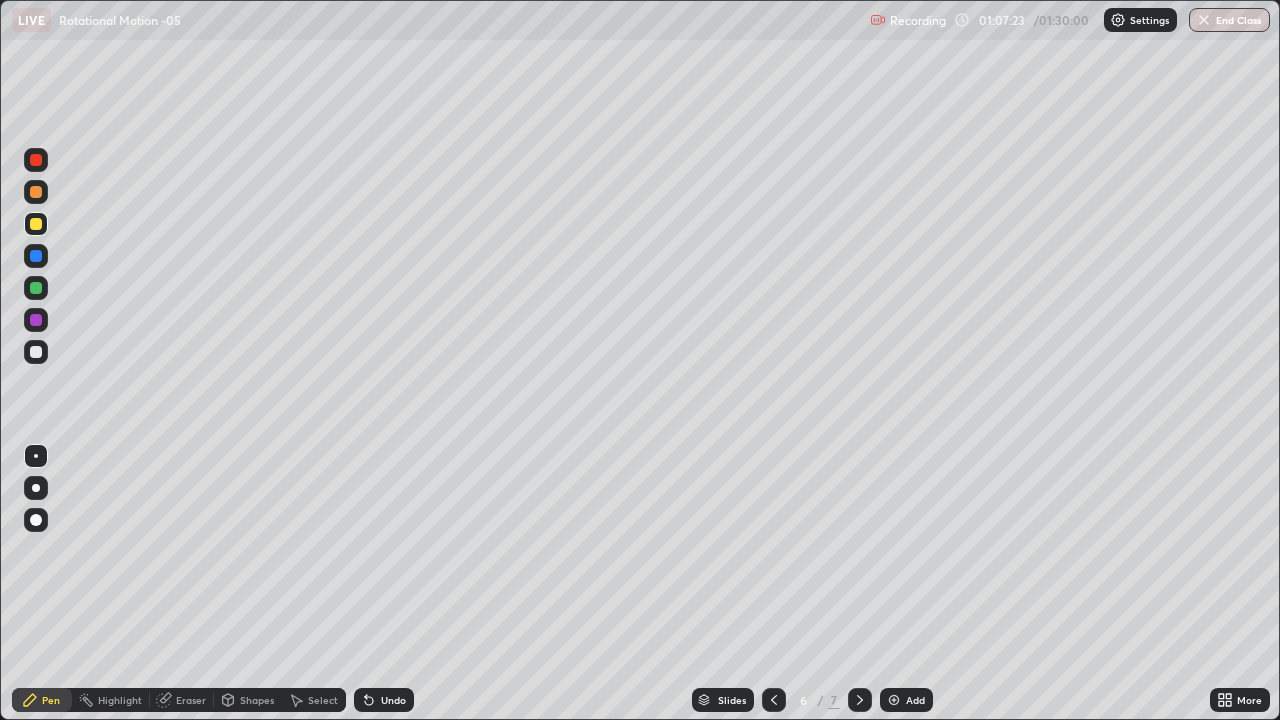 click 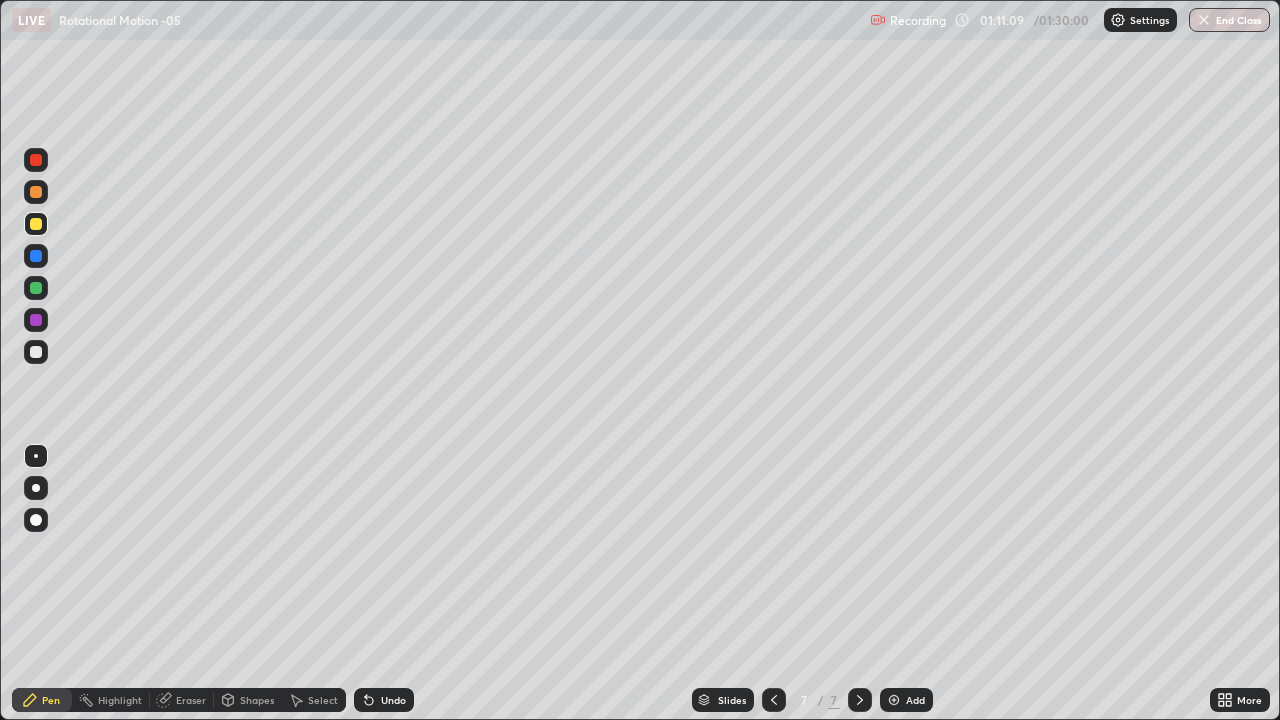 click at bounding box center (36, 352) 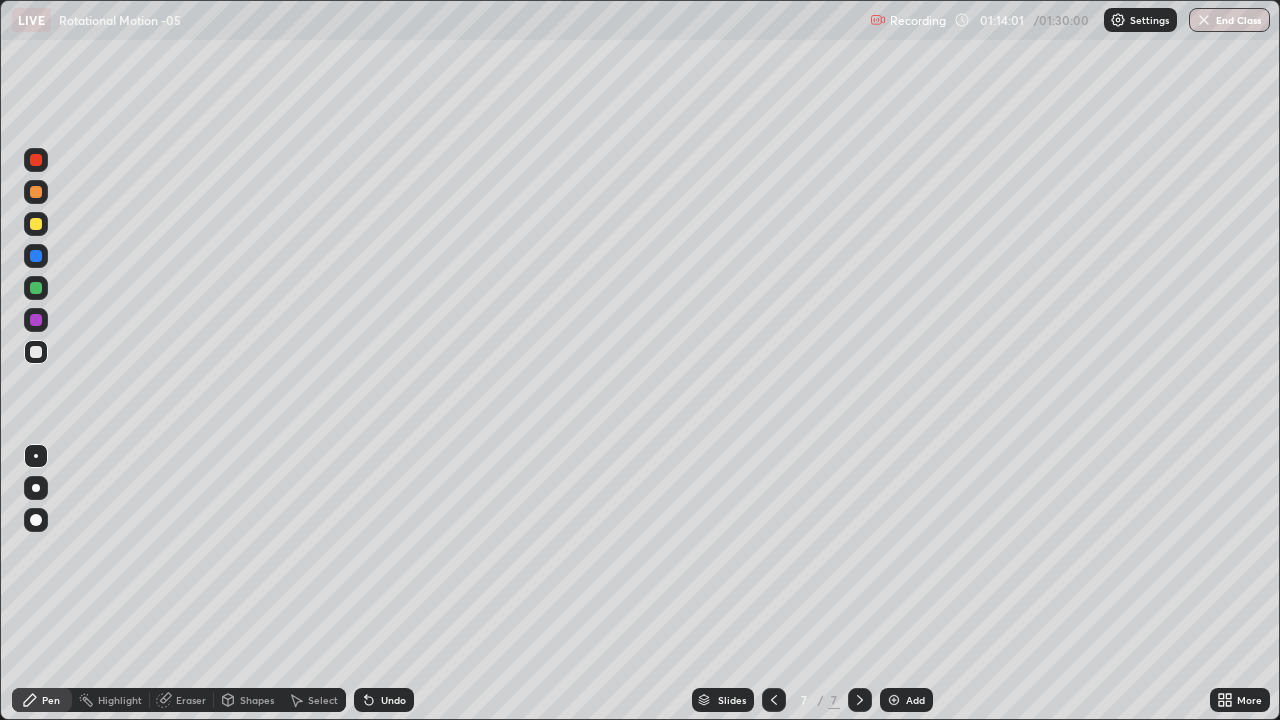 click at bounding box center [36, 224] 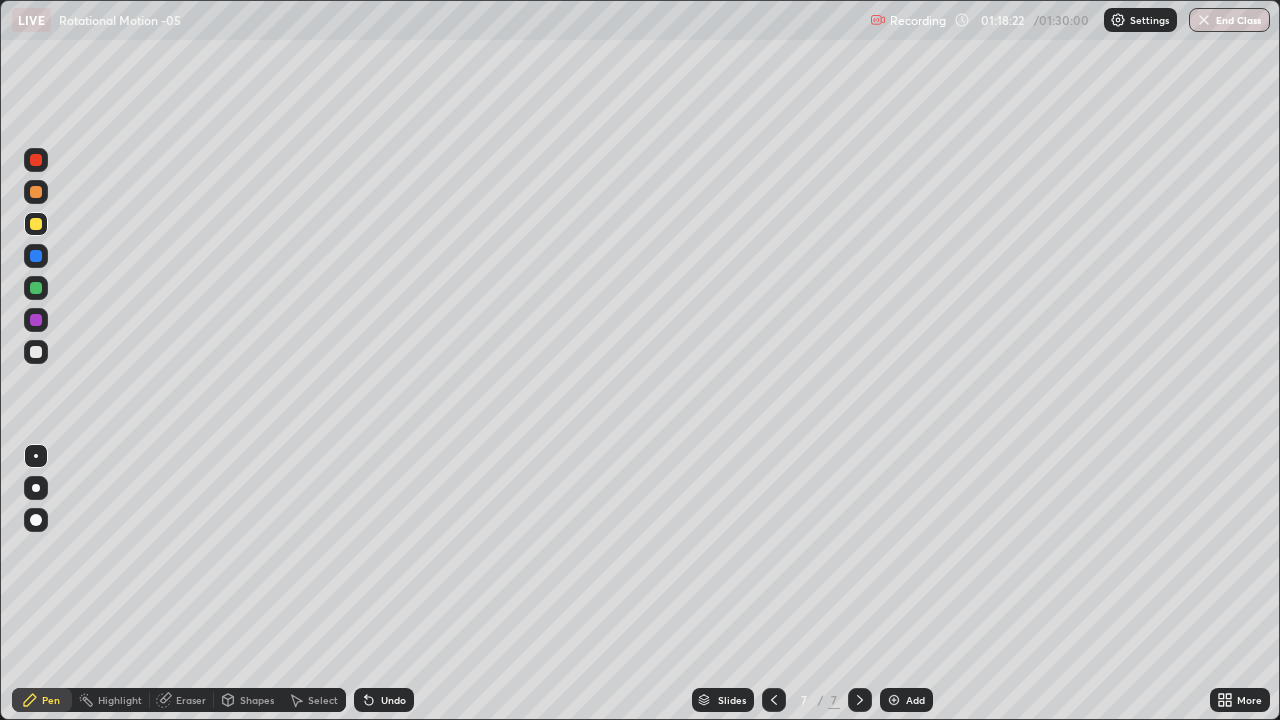 click at bounding box center (894, 700) 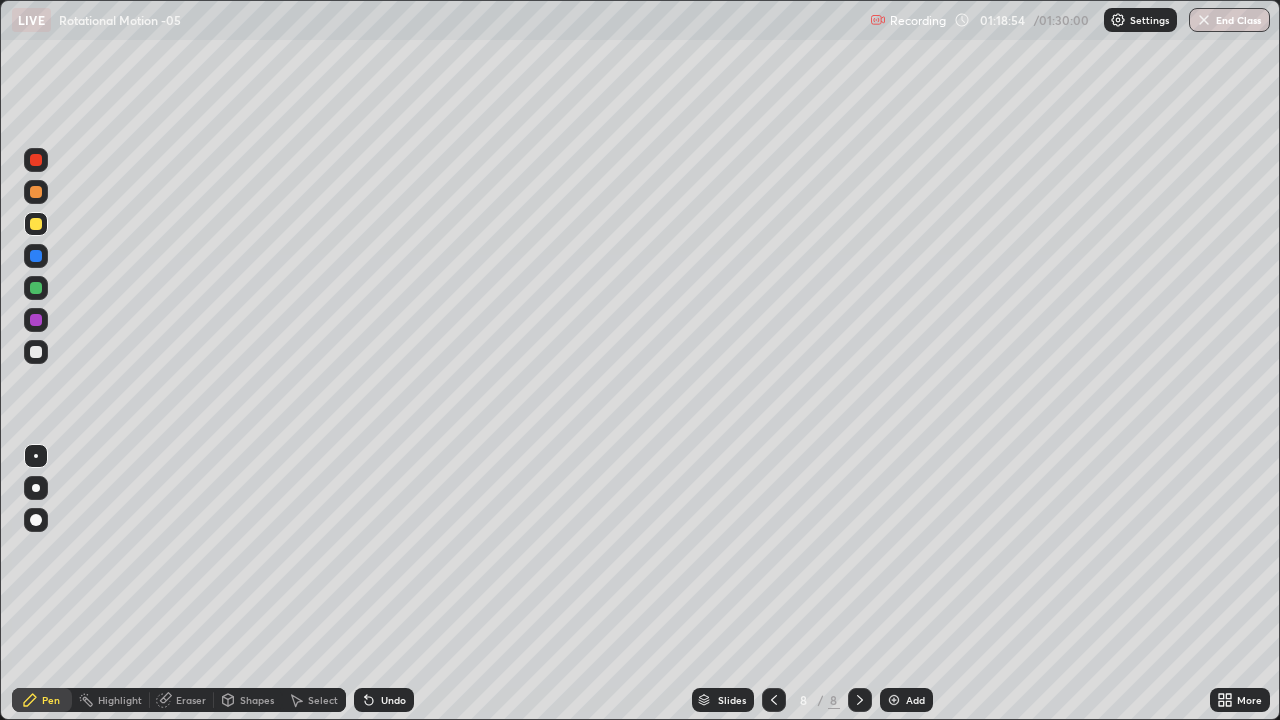 click on "LIVE Rotational Motion -05" at bounding box center [437, 20] 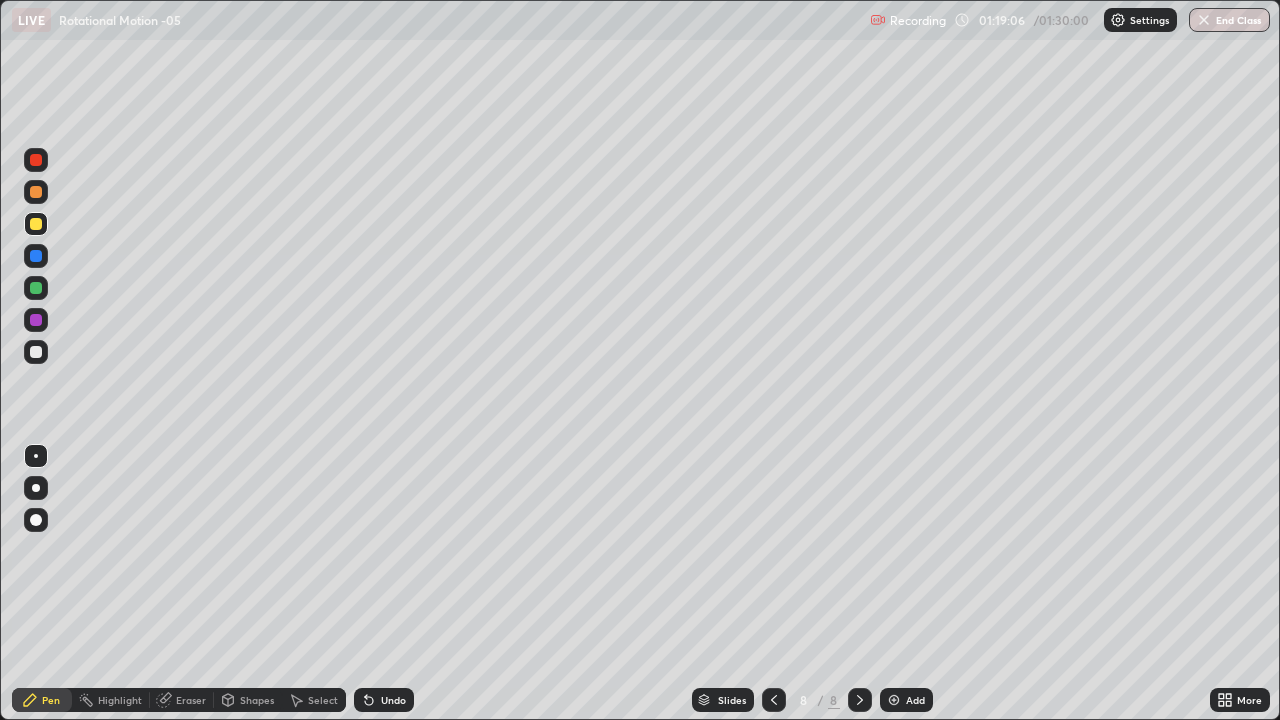 click at bounding box center (36, 352) 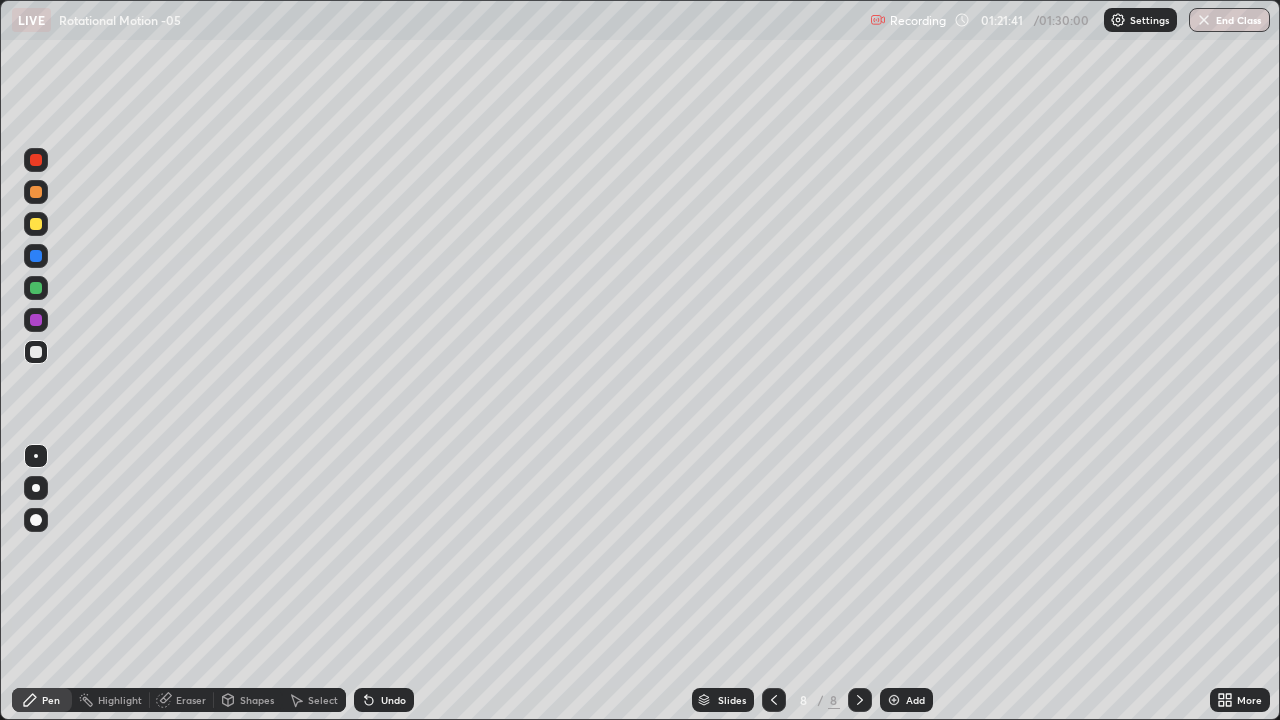 click at bounding box center [36, 288] 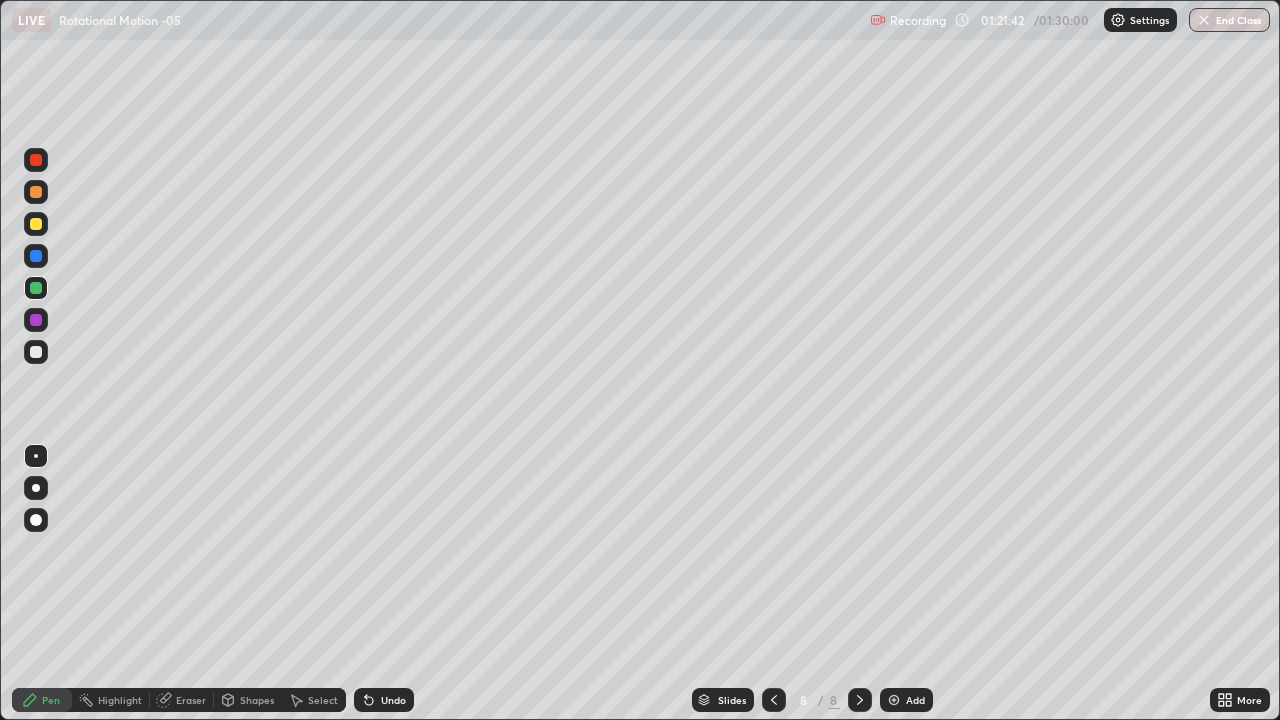 click at bounding box center [36, 352] 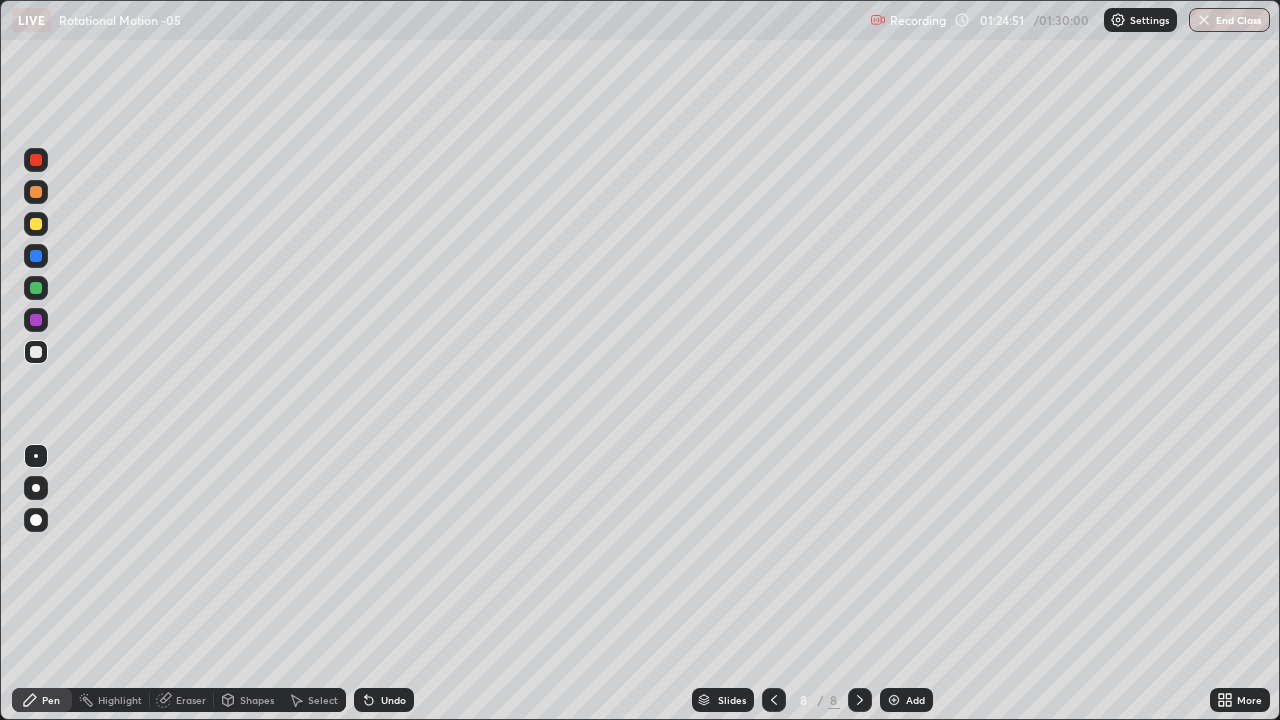 click at bounding box center (36, 224) 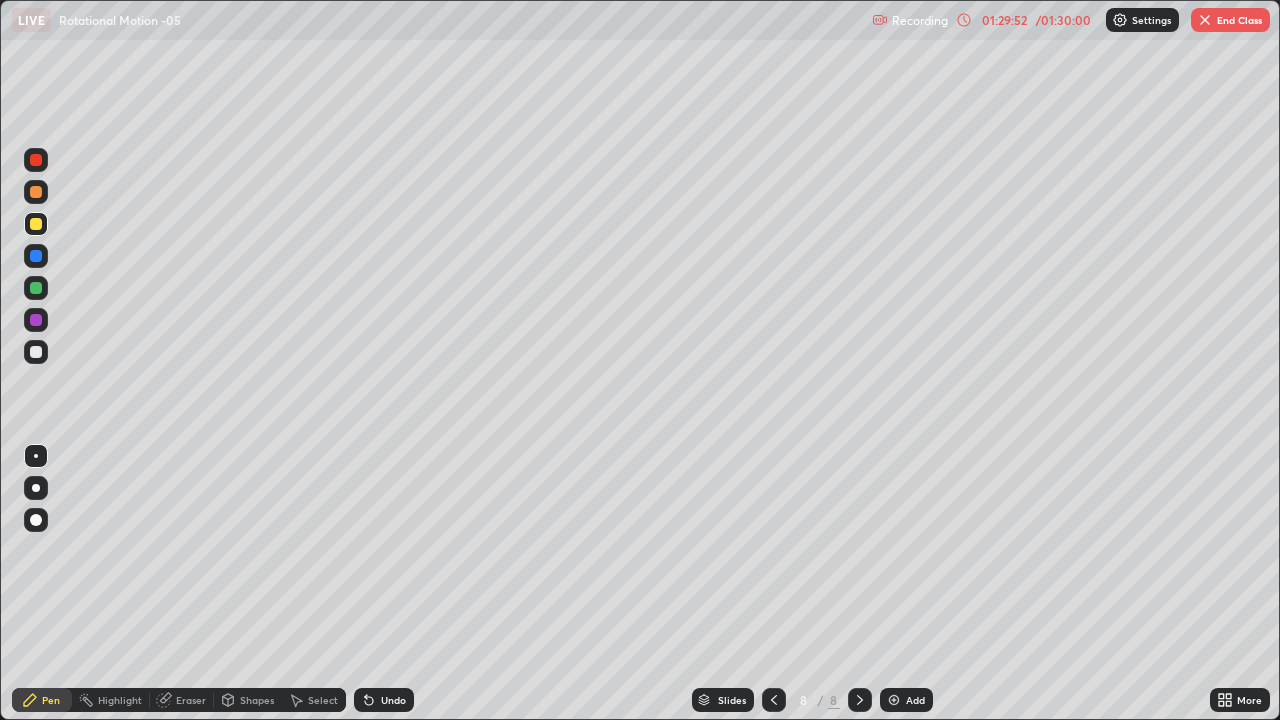 click on "End Class" at bounding box center [1230, 20] 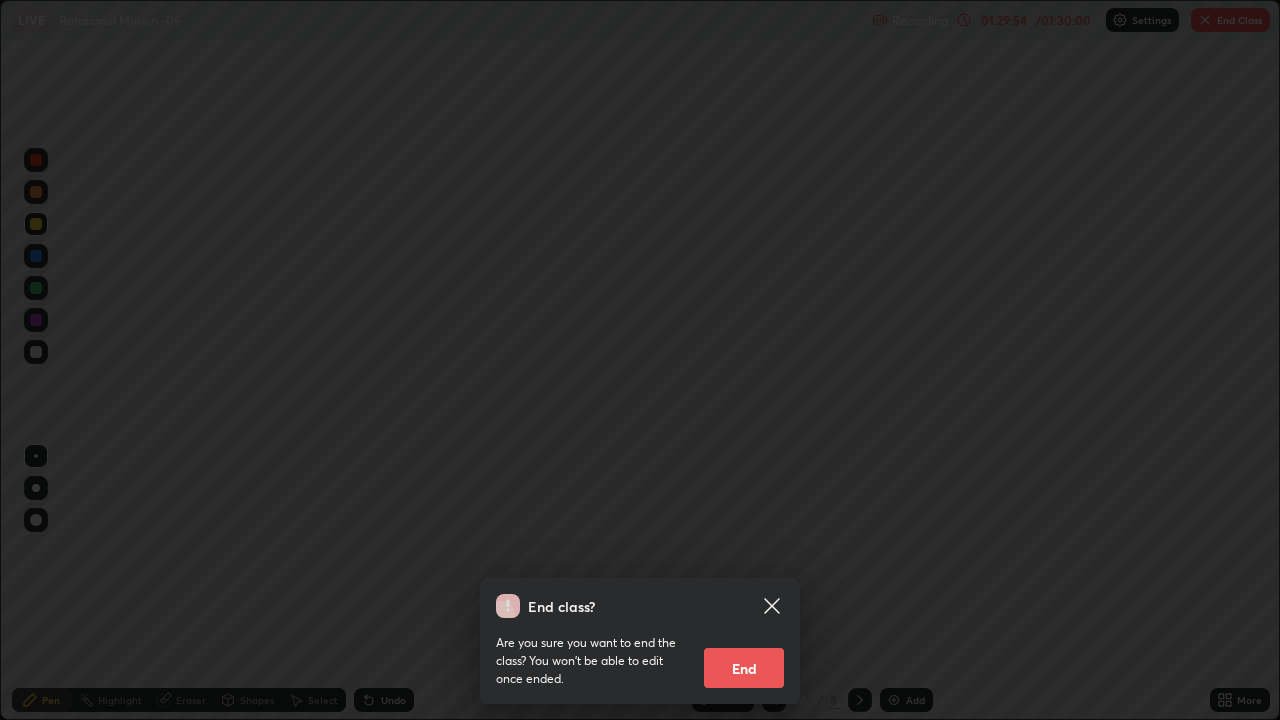 click on "End" at bounding box center (744, 668) 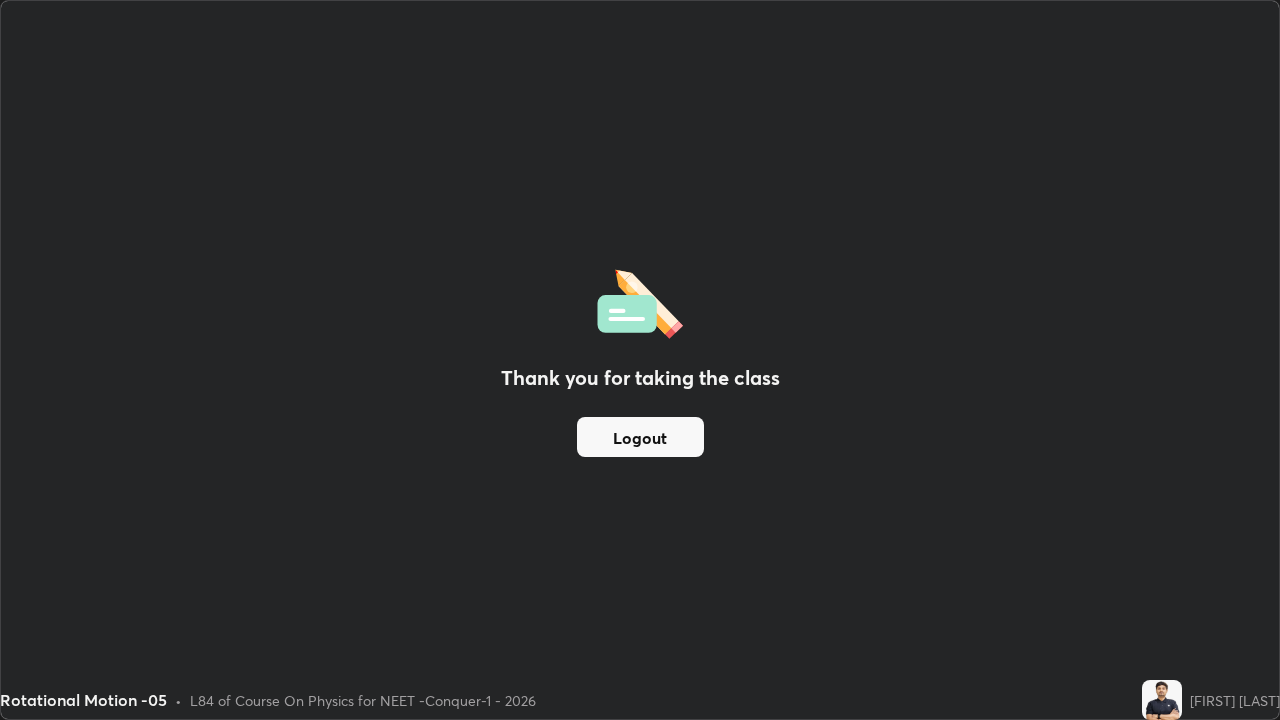 click on "Logout" at bounding box center (640, 437) 